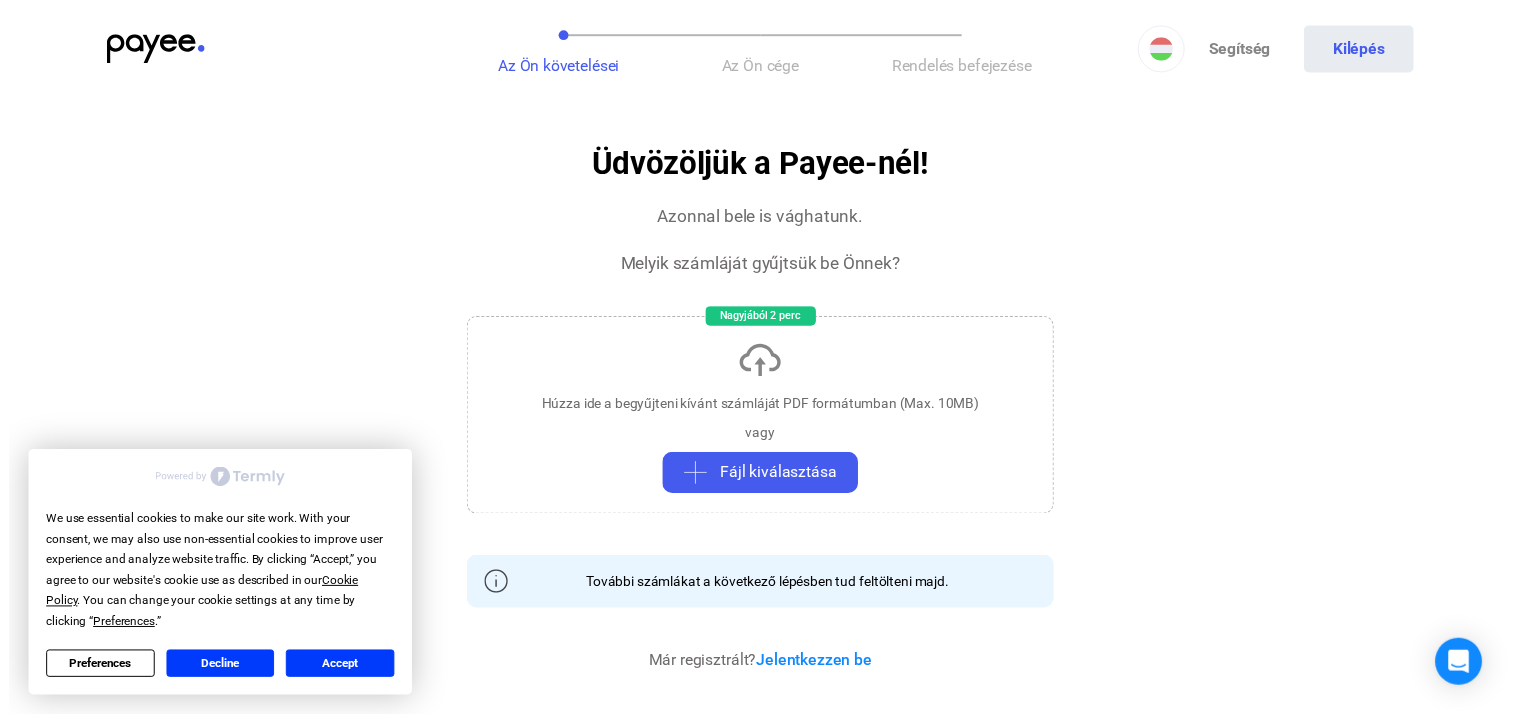 scroll, scrollTop: 0, scrollLeft: 0, axis: both 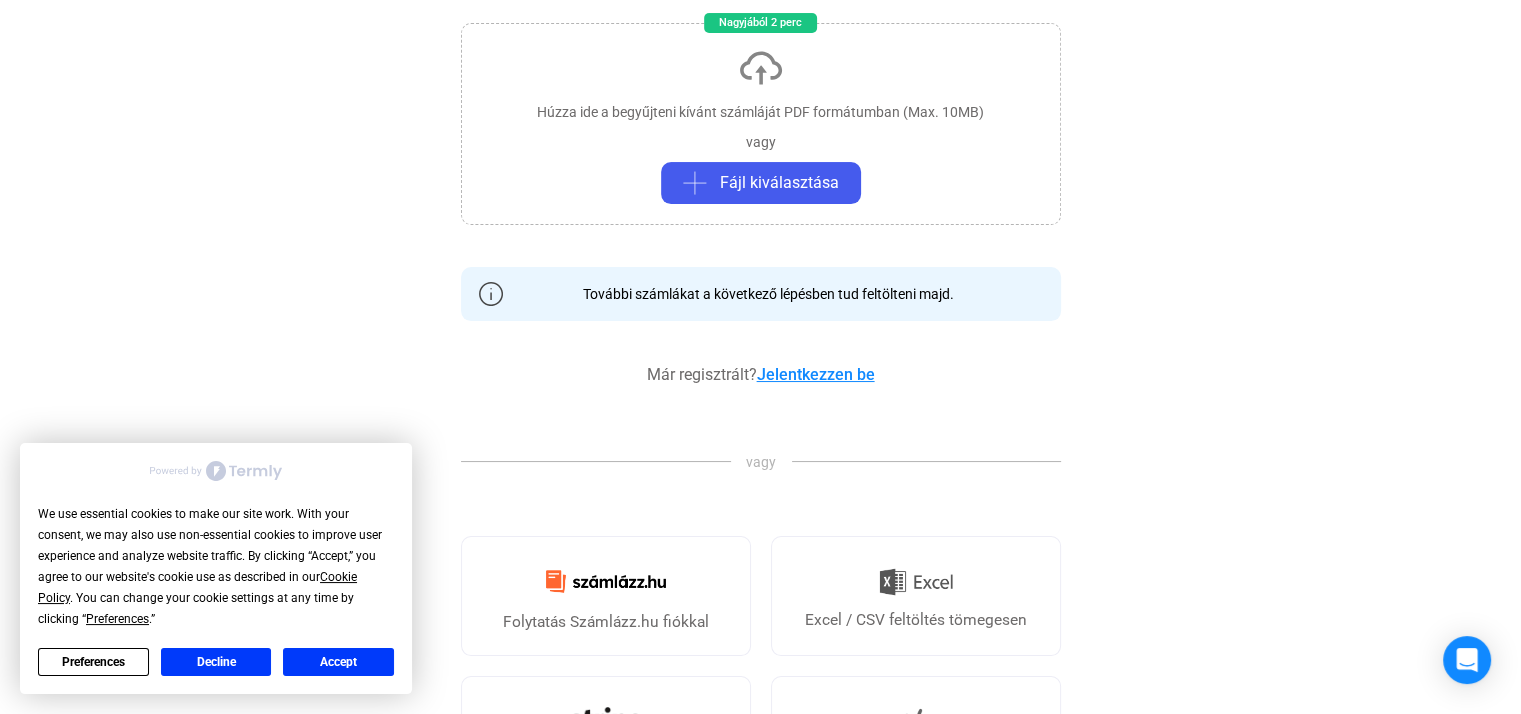 click on "Jelentkezzen be" 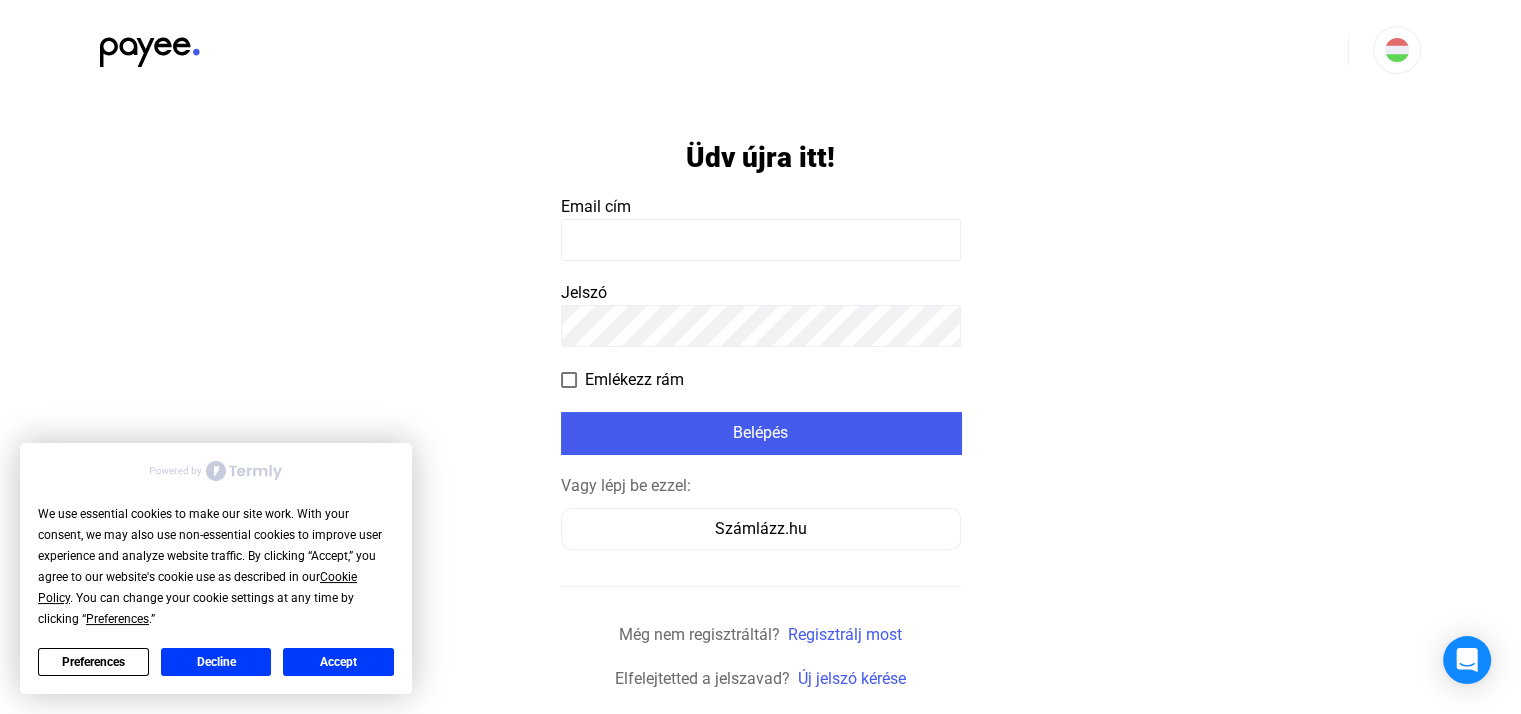 scroll, scrollTop: 0, scrollLeft: 0, axis: both 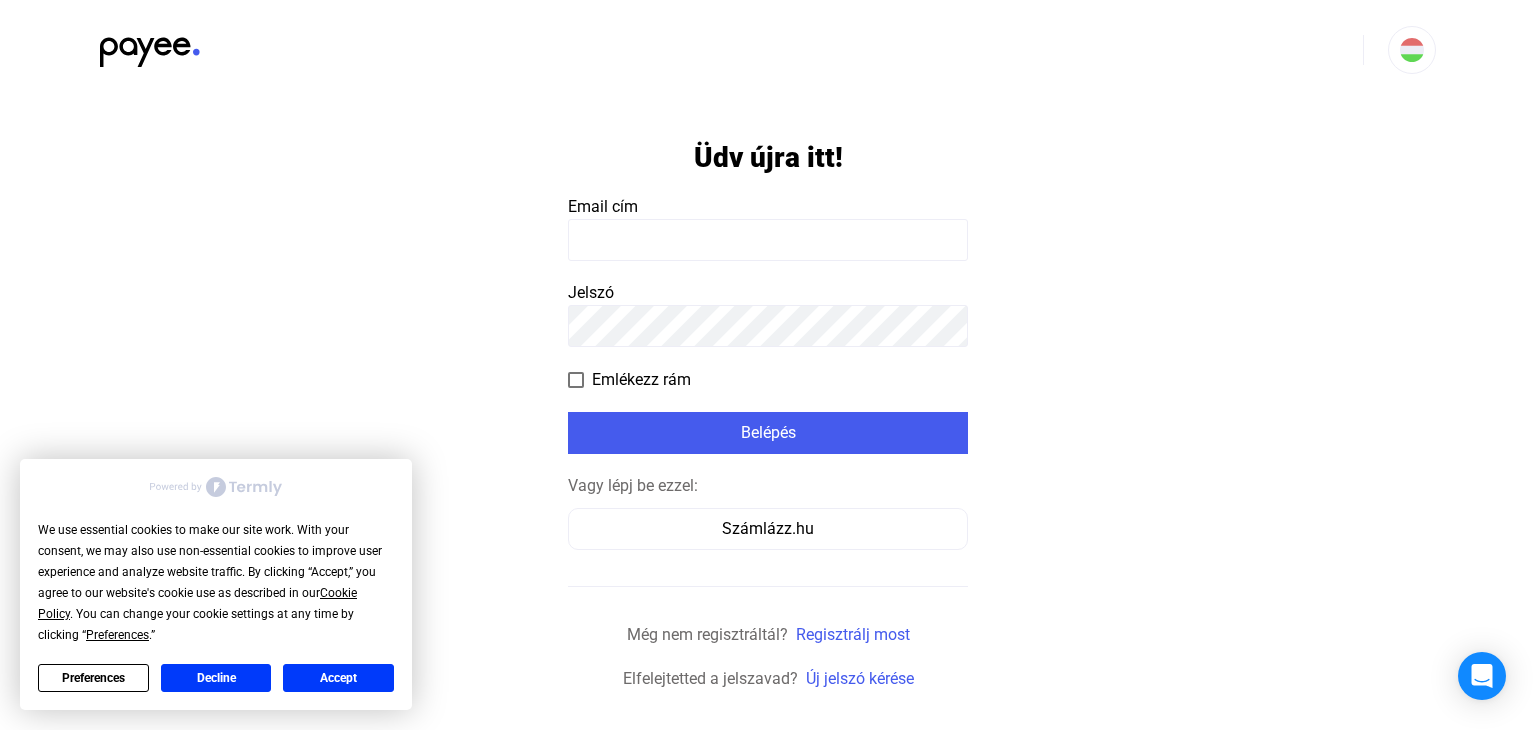 type on "**********" 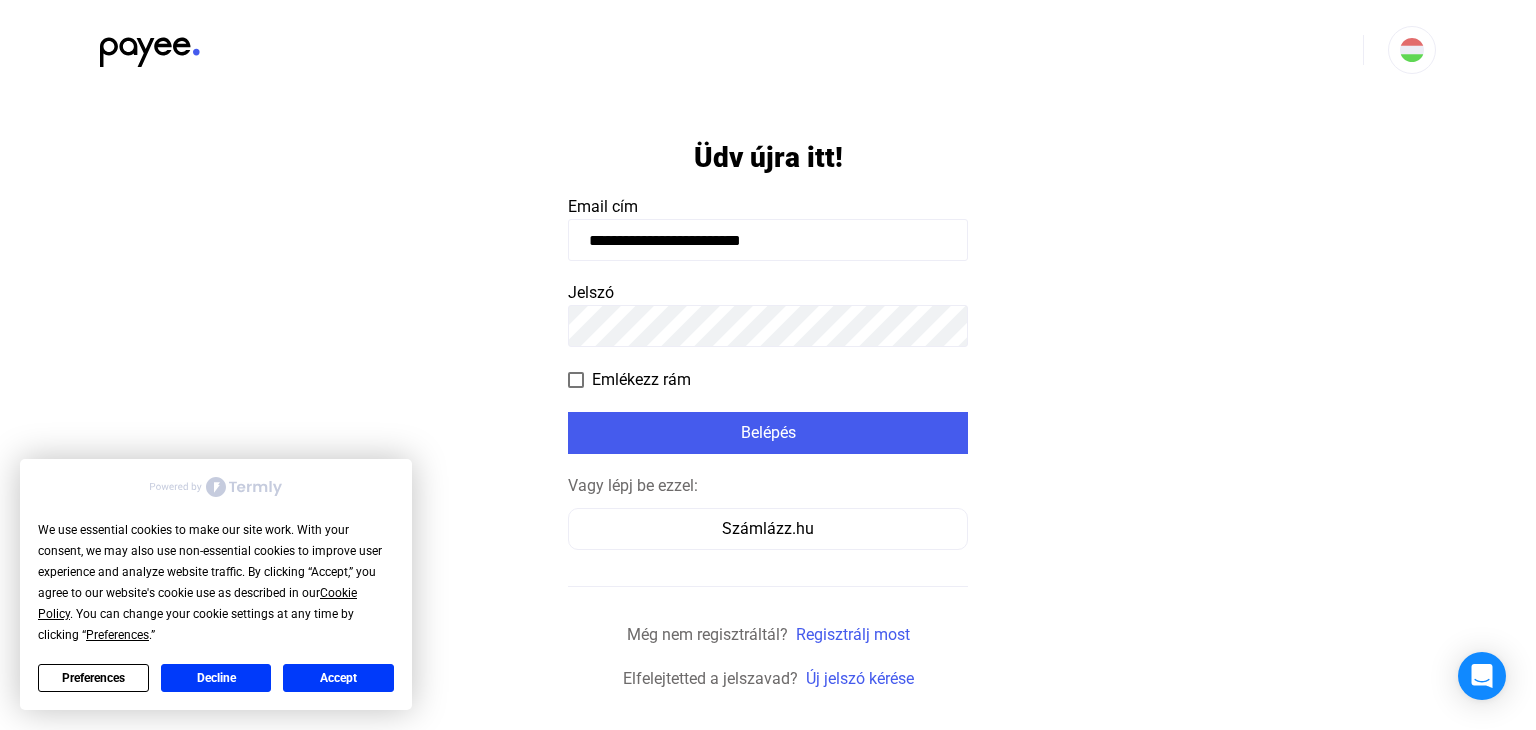 click on "Emlékezz rám" at bounding box center (641, 380) 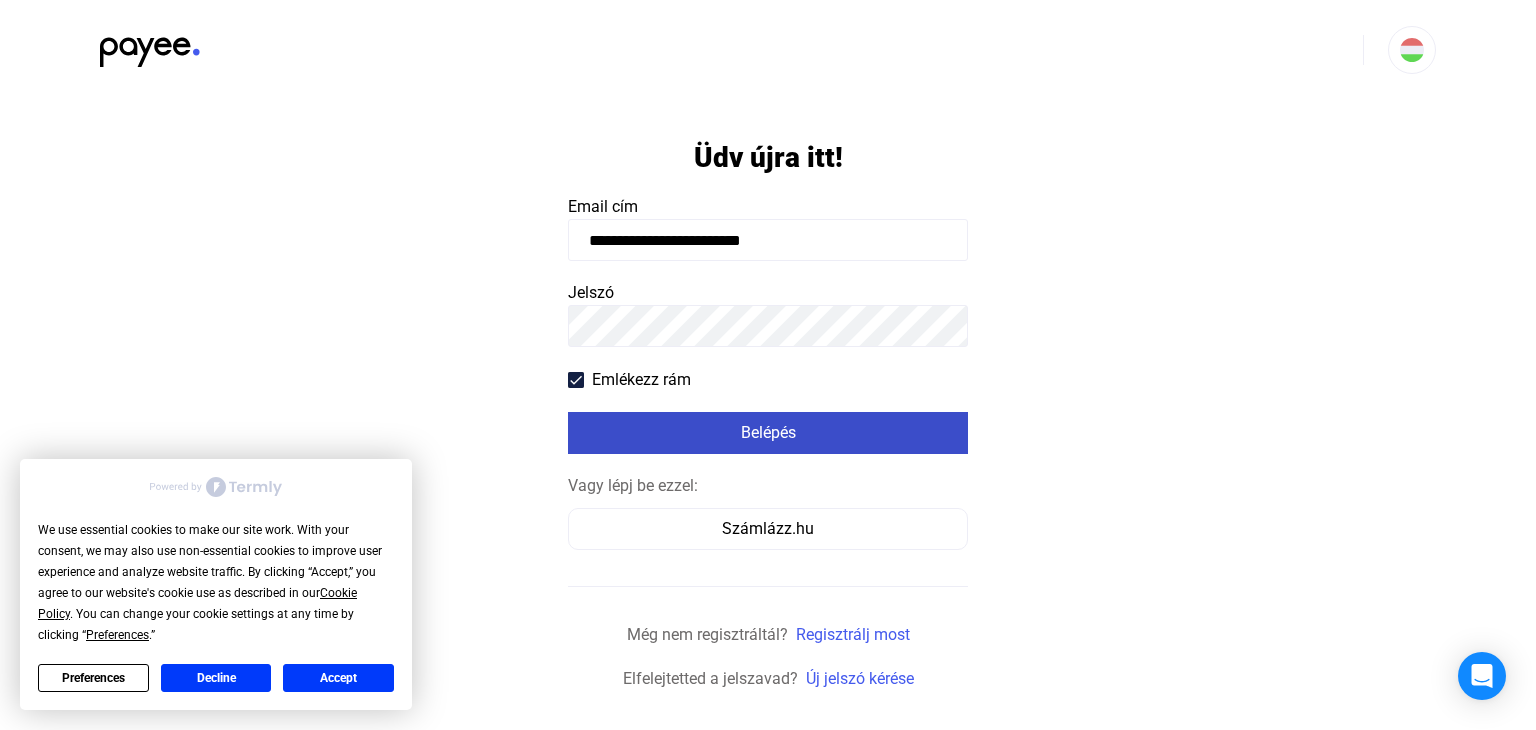 click on "Belépés" 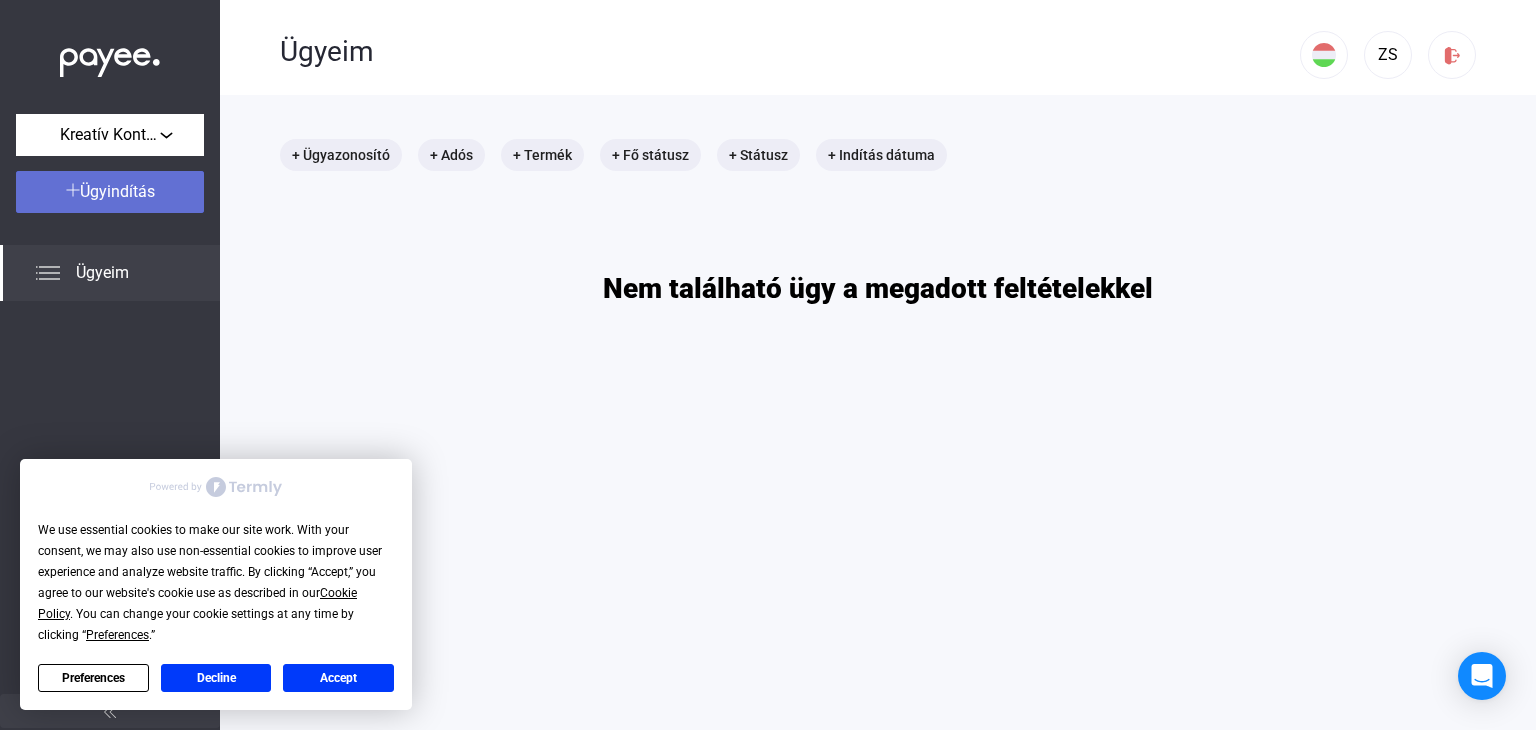 click on "Ügyindítás" 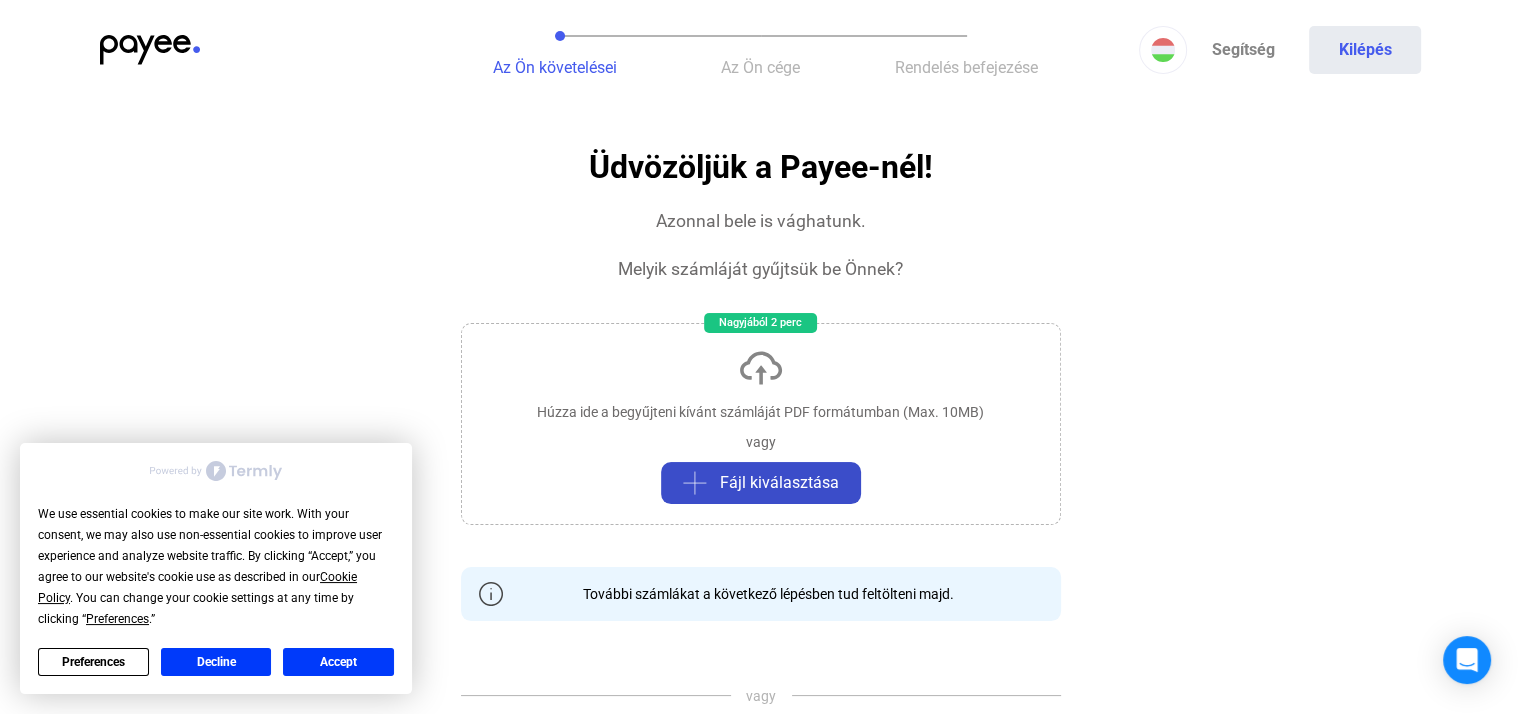 click on "Fájl kiválasztása" 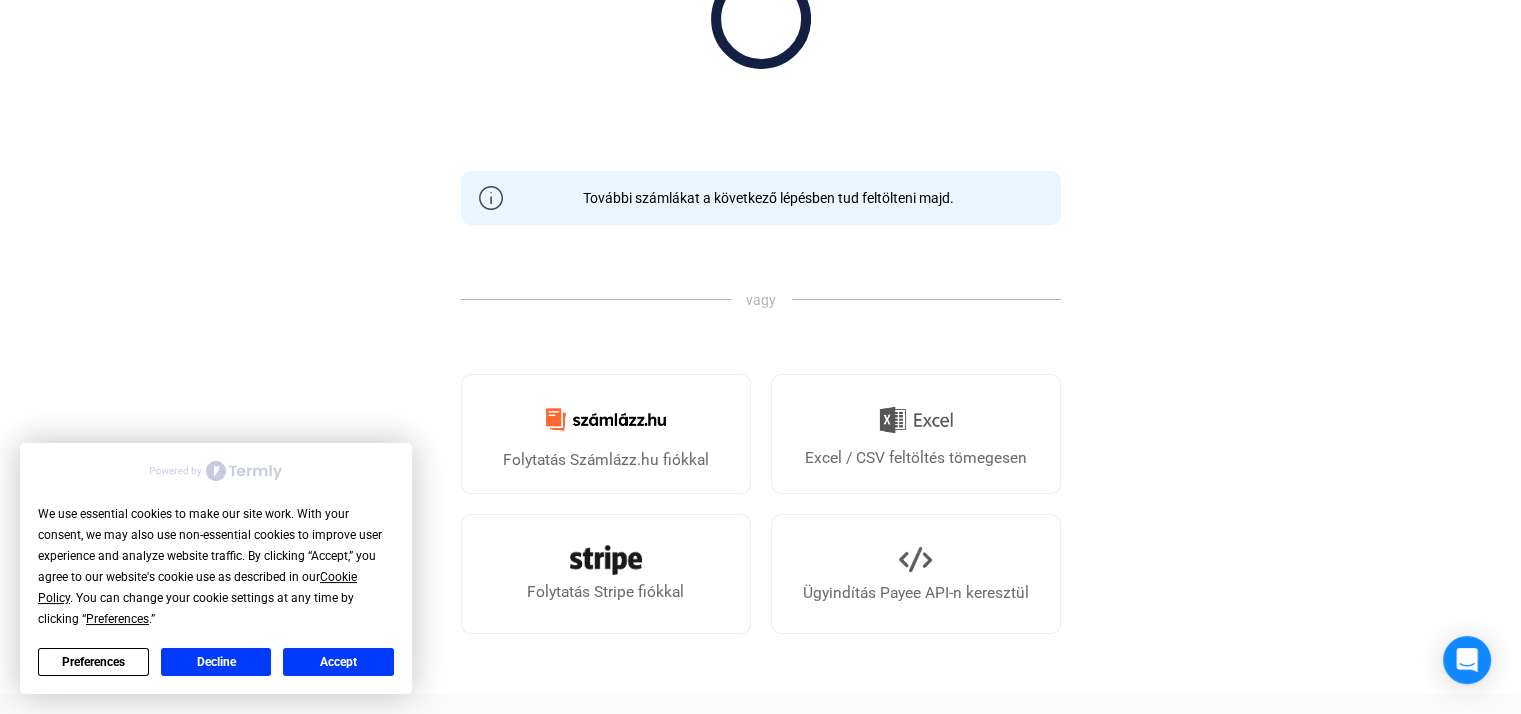 scroll, scrollTop: 400, scrollLeft: 0, axis: vertical 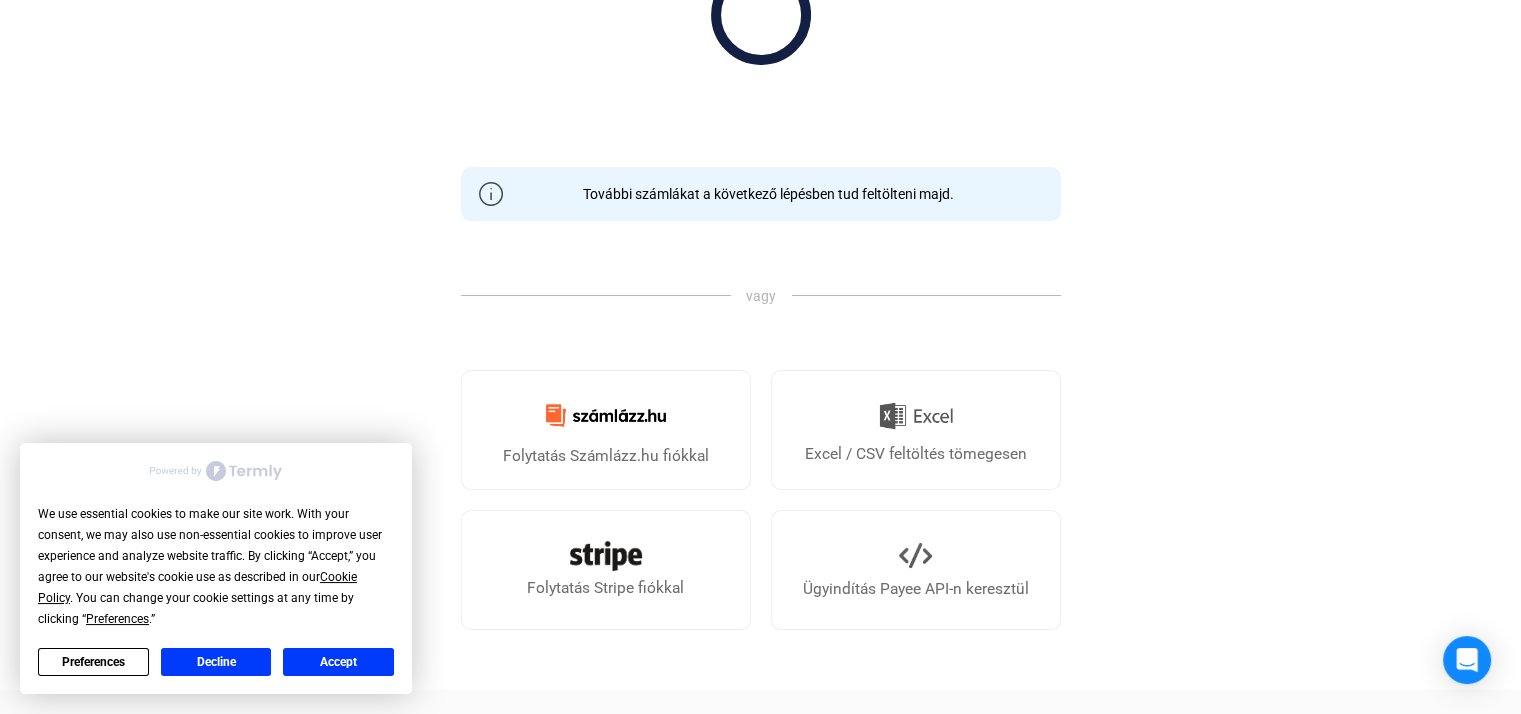 click on "Decline" at bounding box center (216, 662) 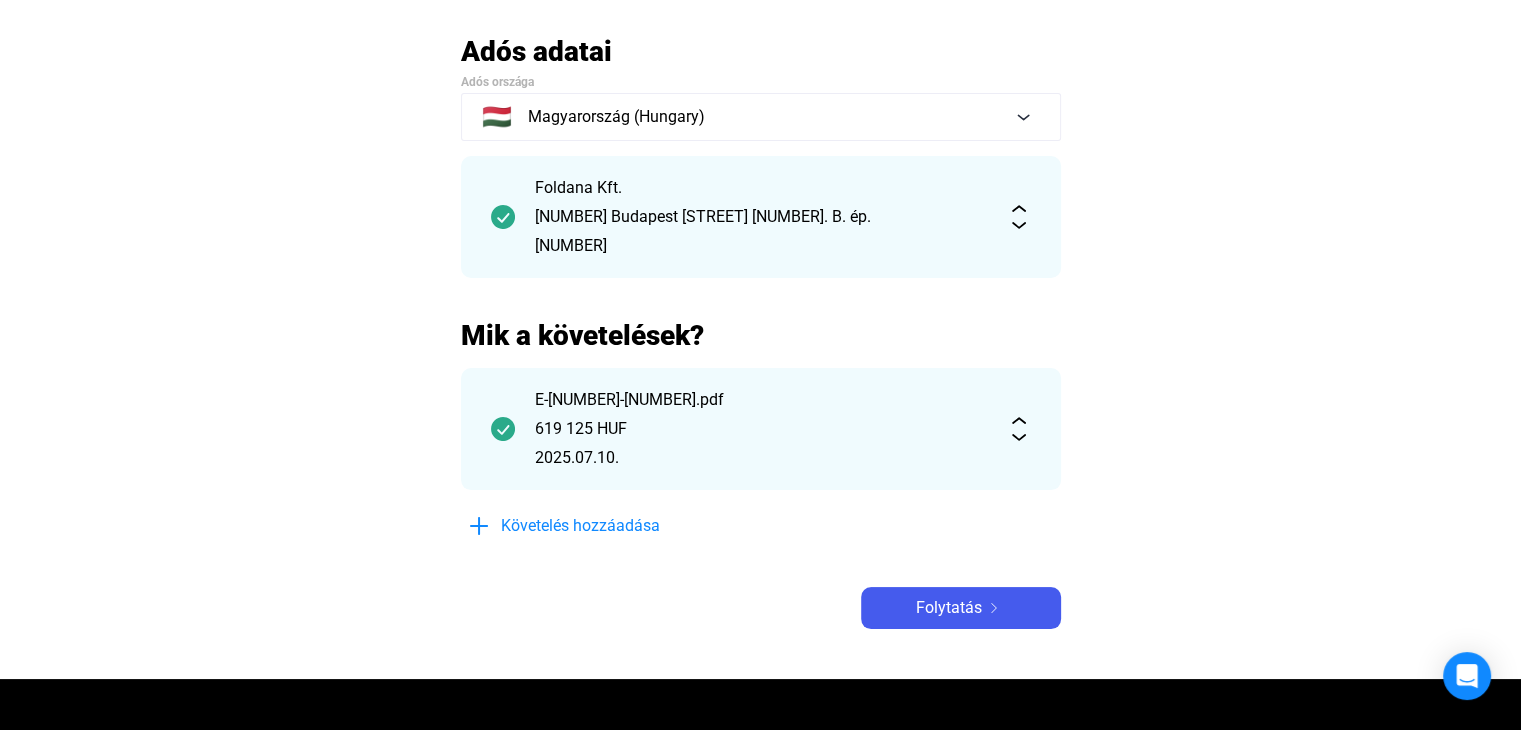 scroll, scrollTop: 200, scrollLeft: 0, axis: vertical 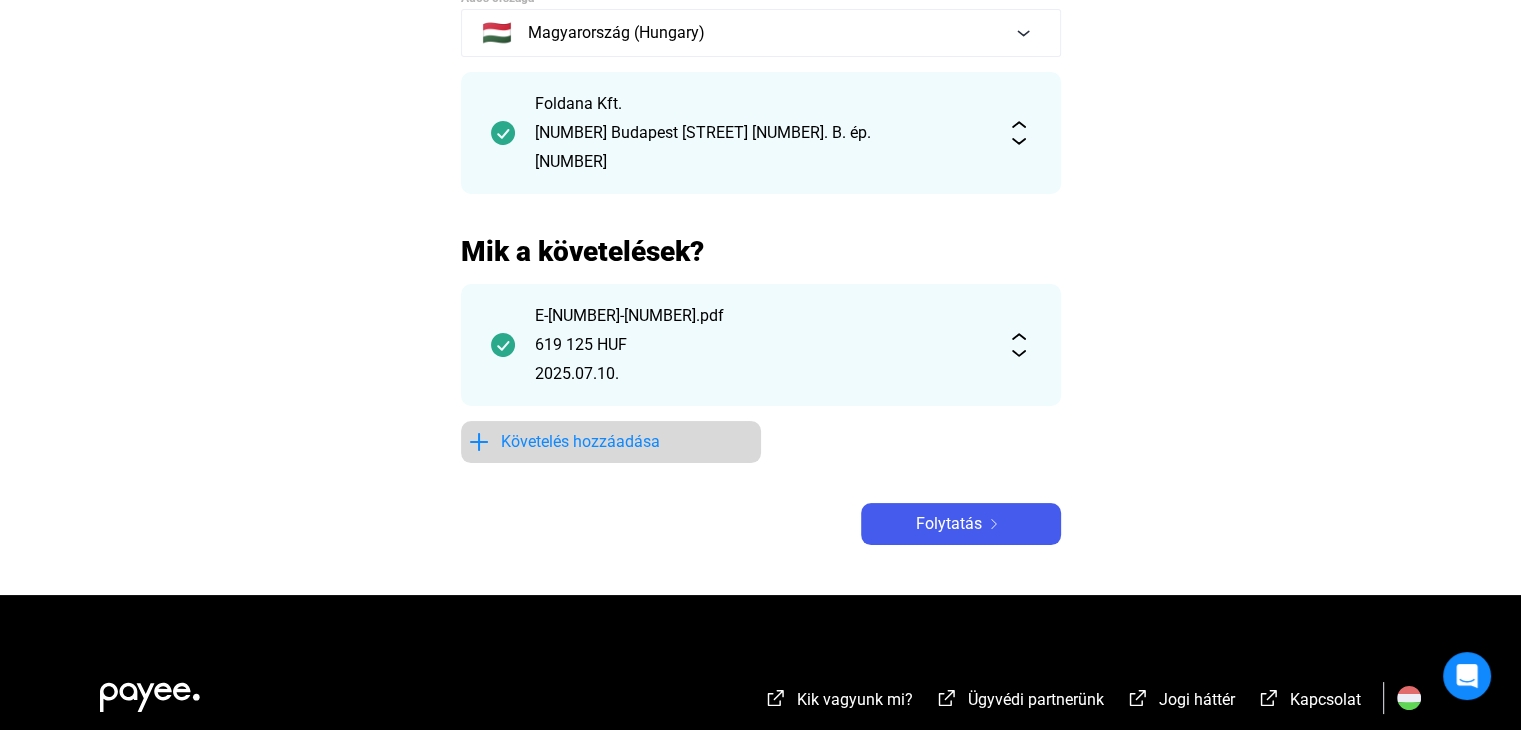 click on "Követelés hozzáadása" 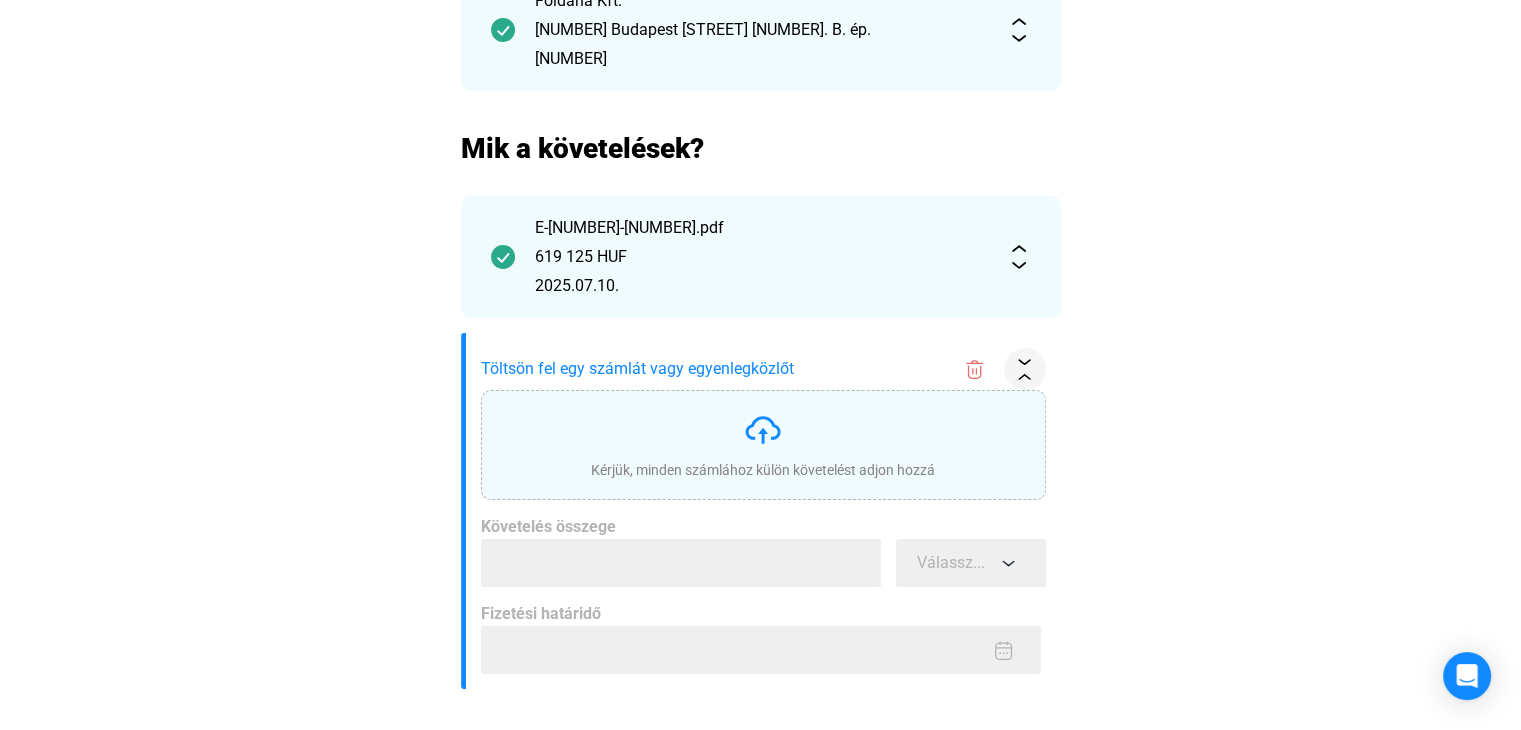 scroll, scrollTop: 400, scrollLeft: 0, axis: vertical 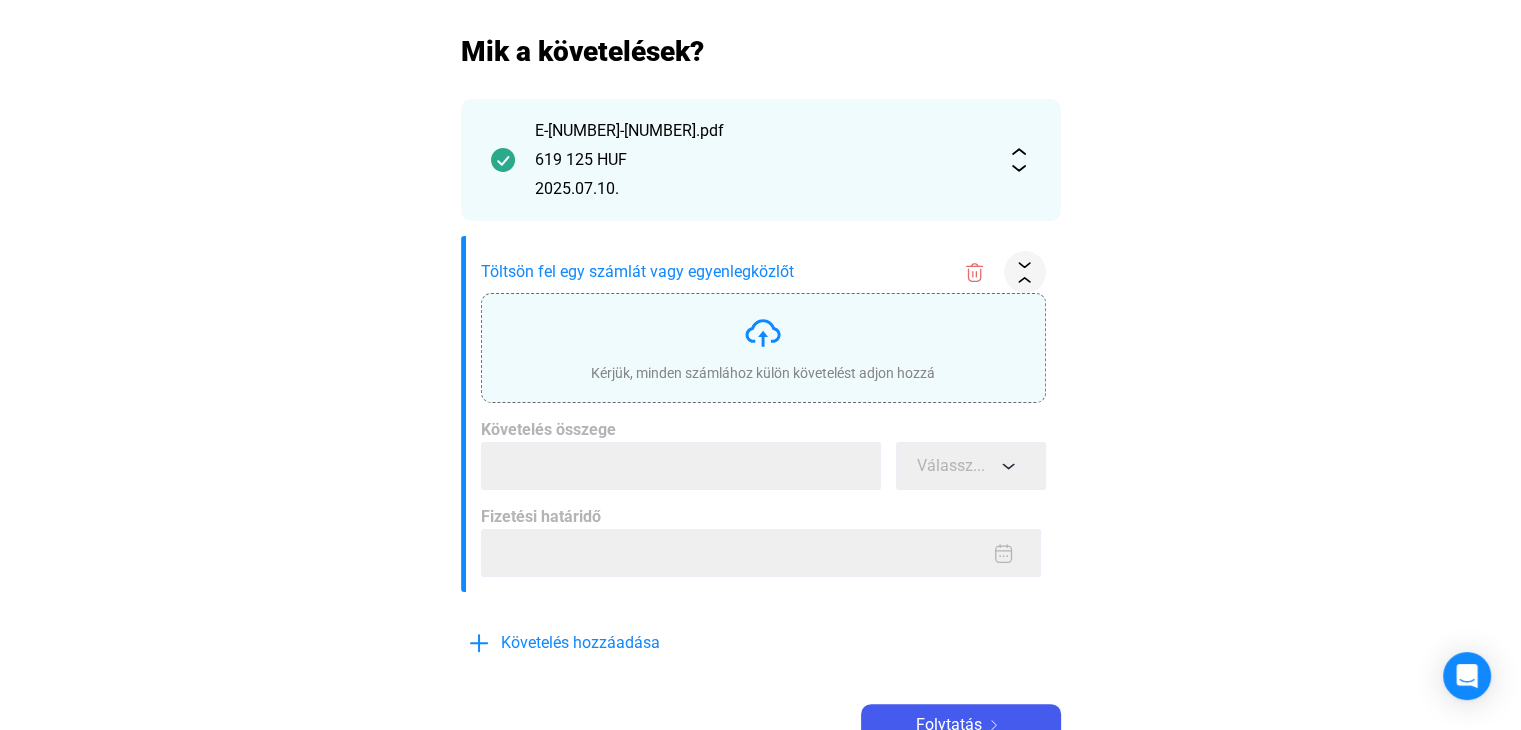 click on "Kérjük, minden számlához külön követelést adjon hozzá" 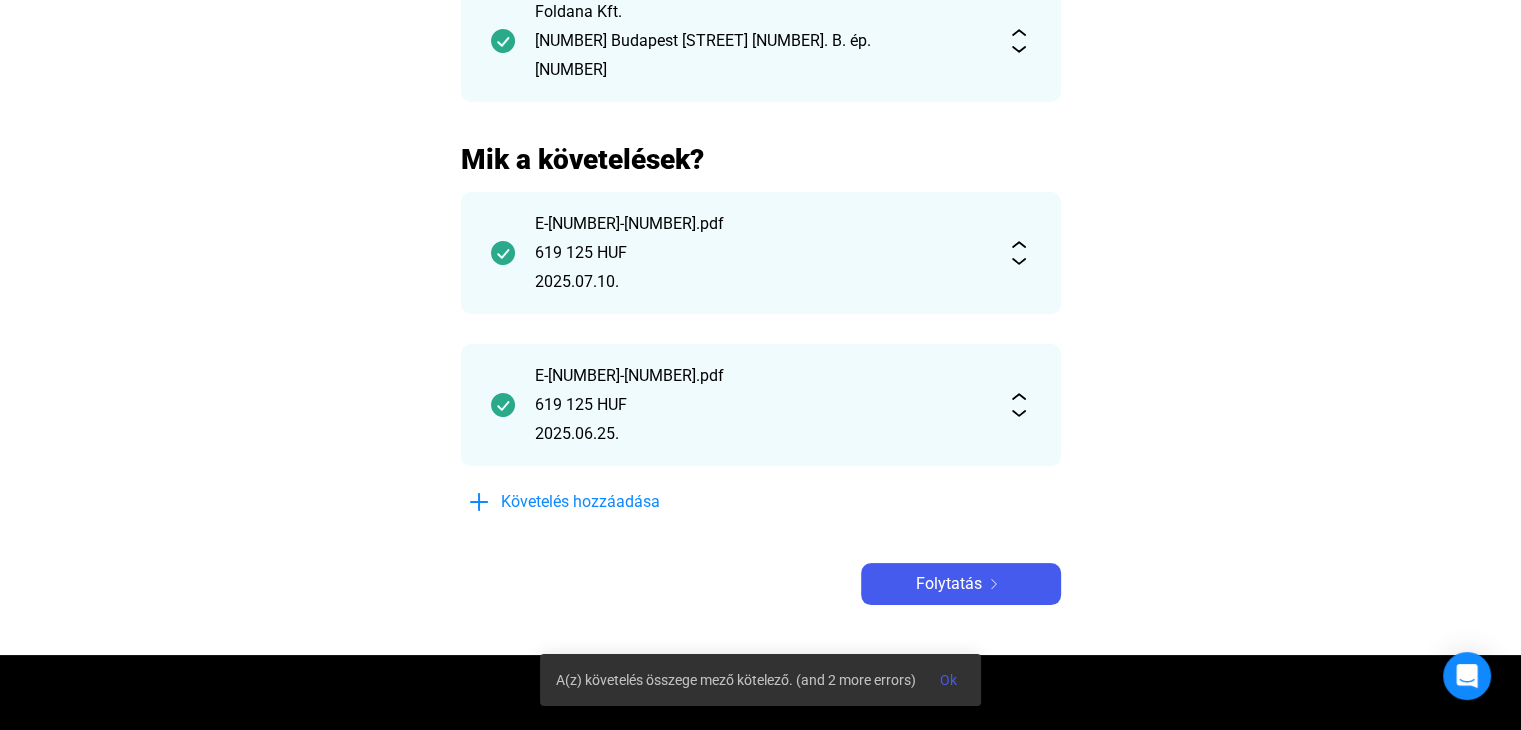 scroll, scrollTop: 500, scrollLeft: 0, axis: vertical 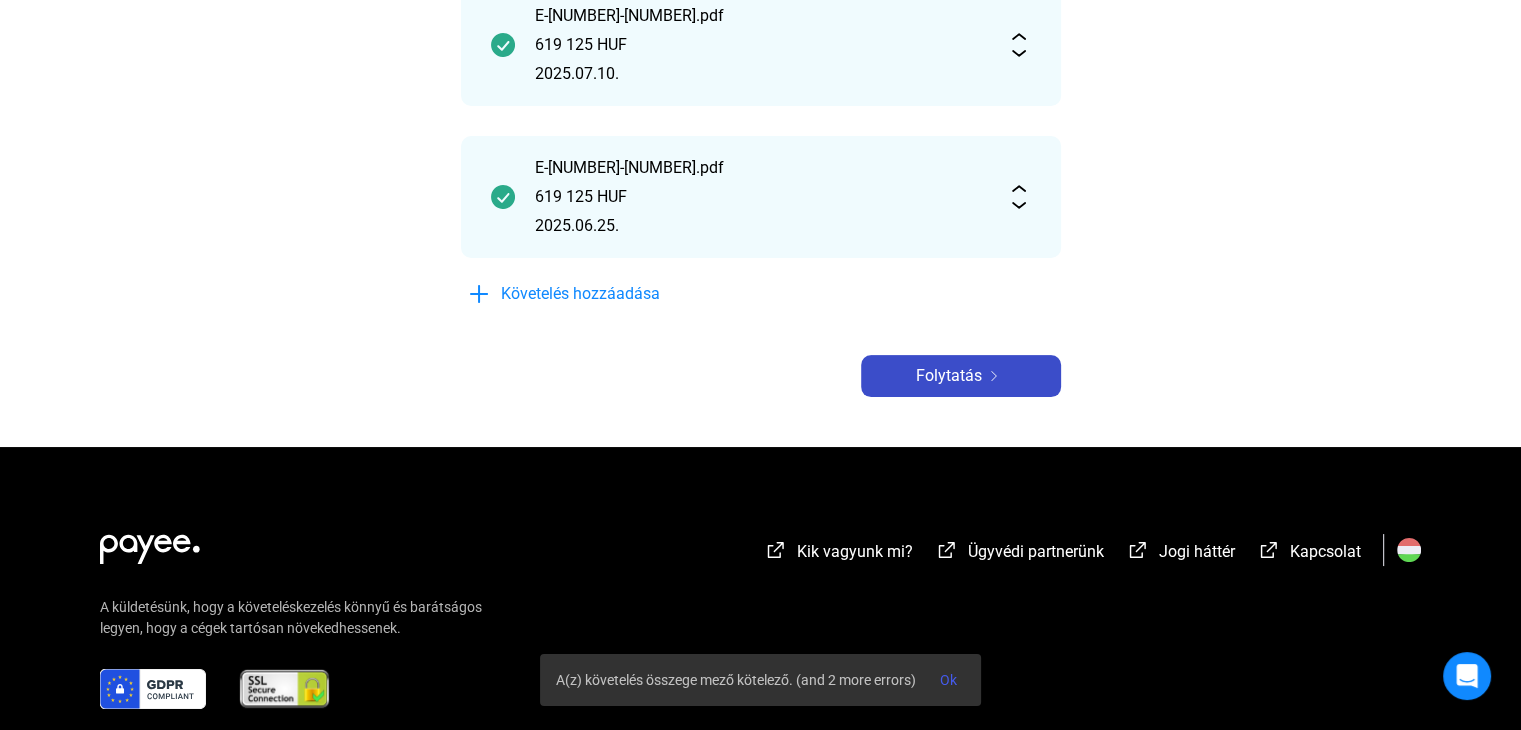 click 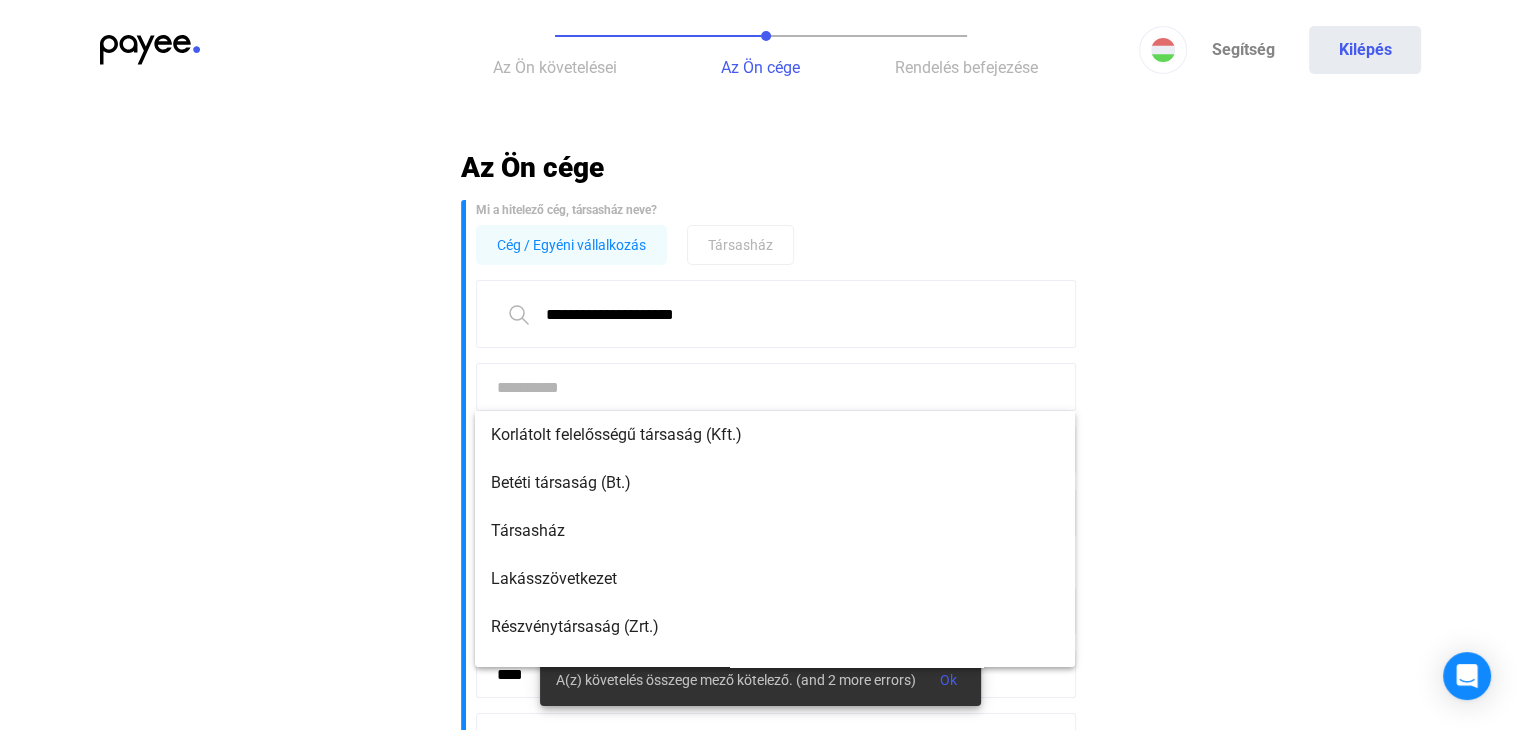click 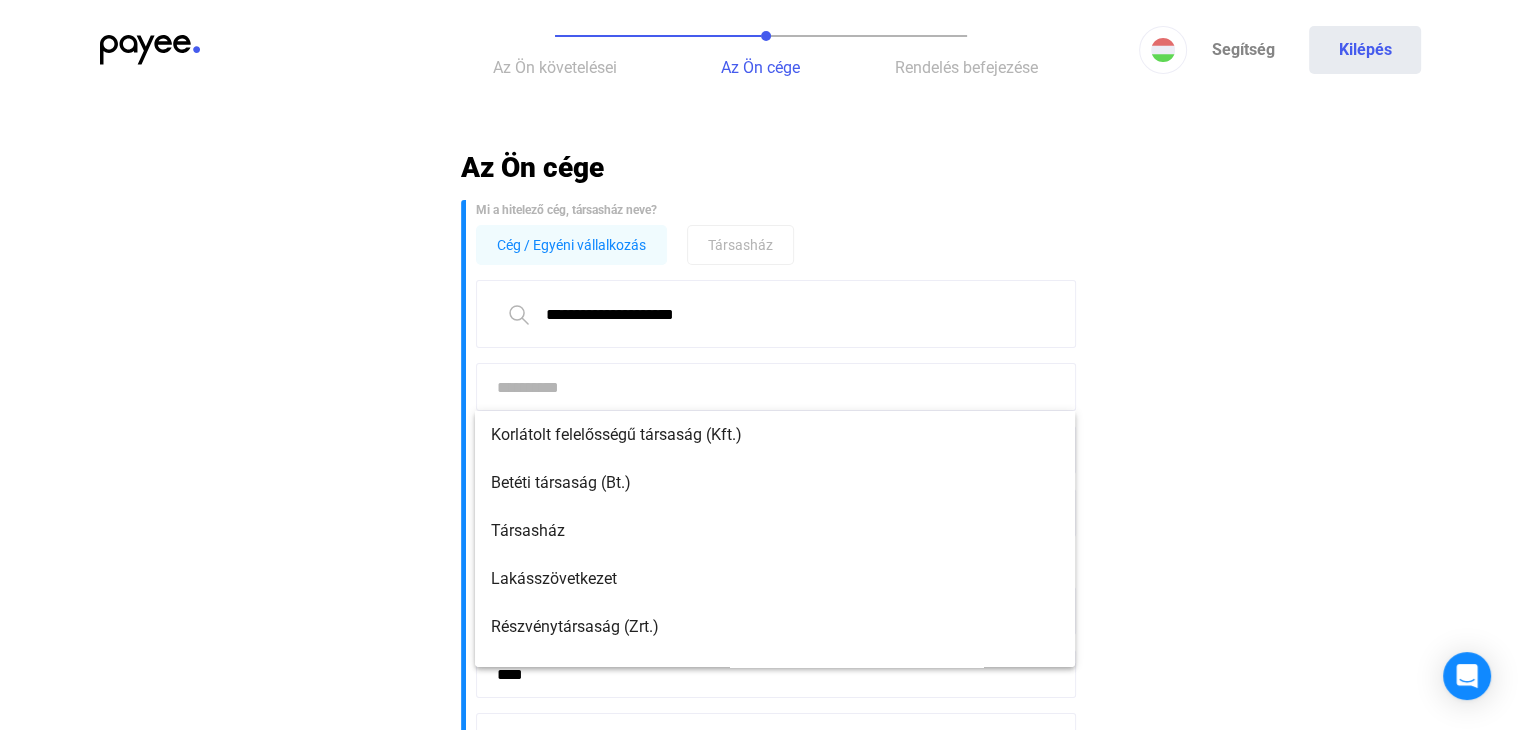 click on "**********" 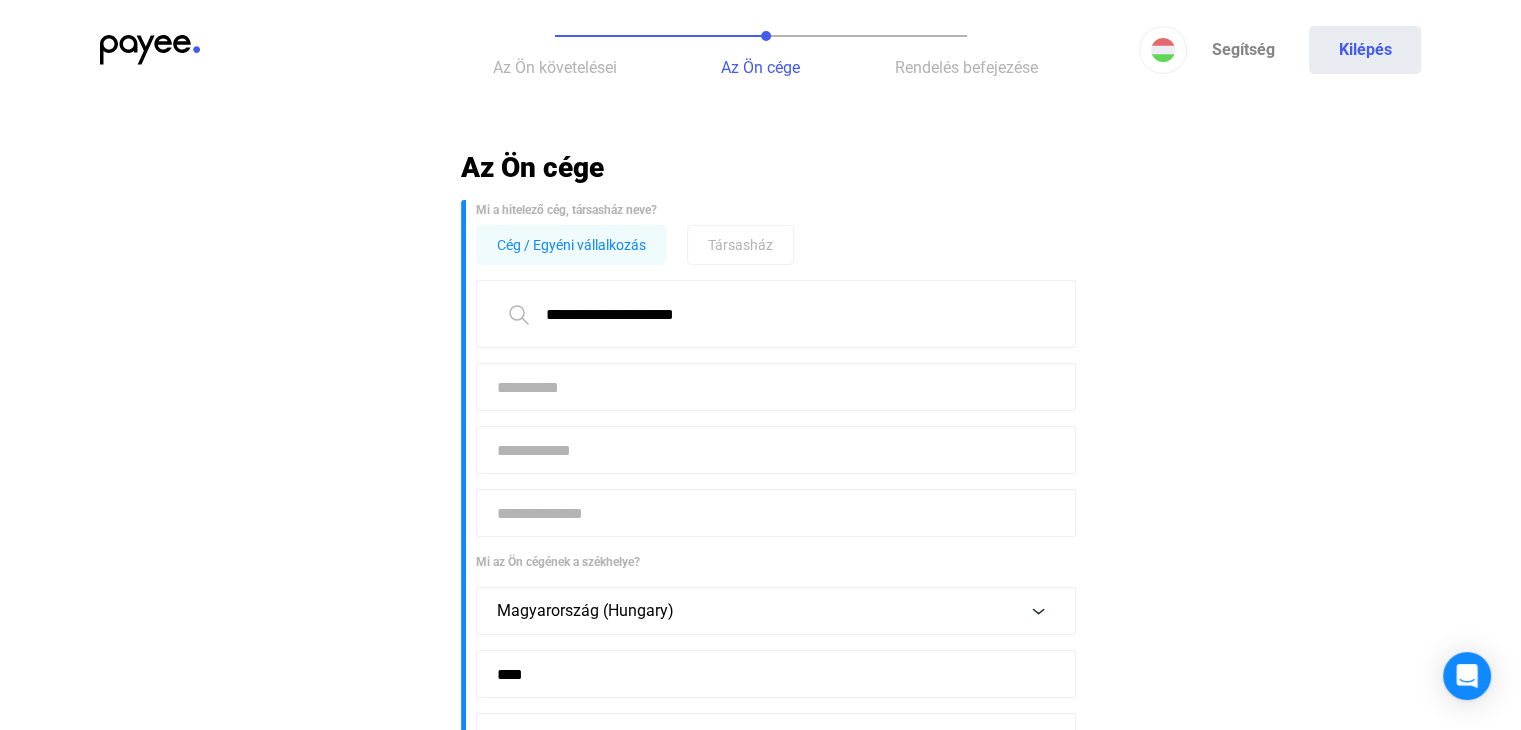 click on "**********" 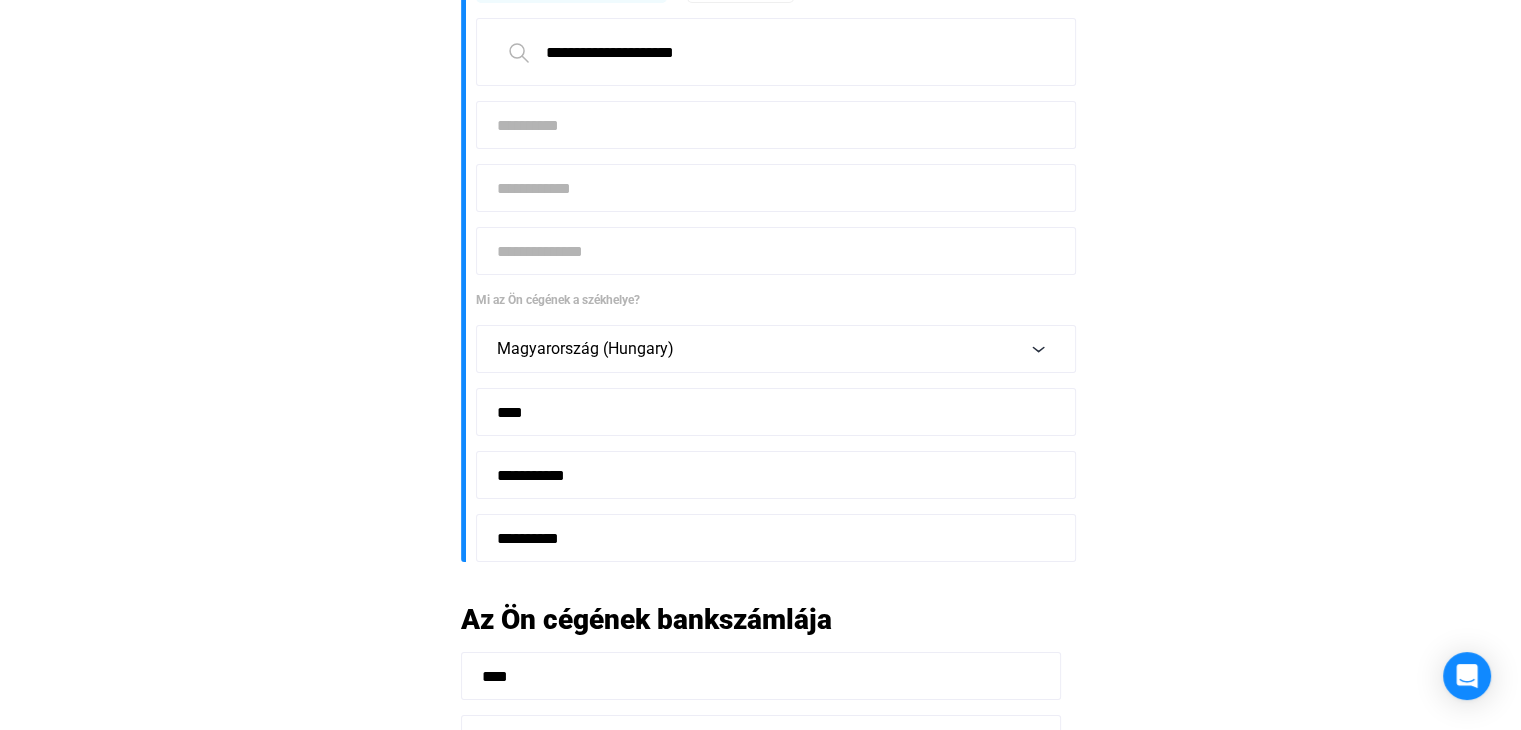 scroll, scrollTop: 0, scrollLeft: 0, axis: both 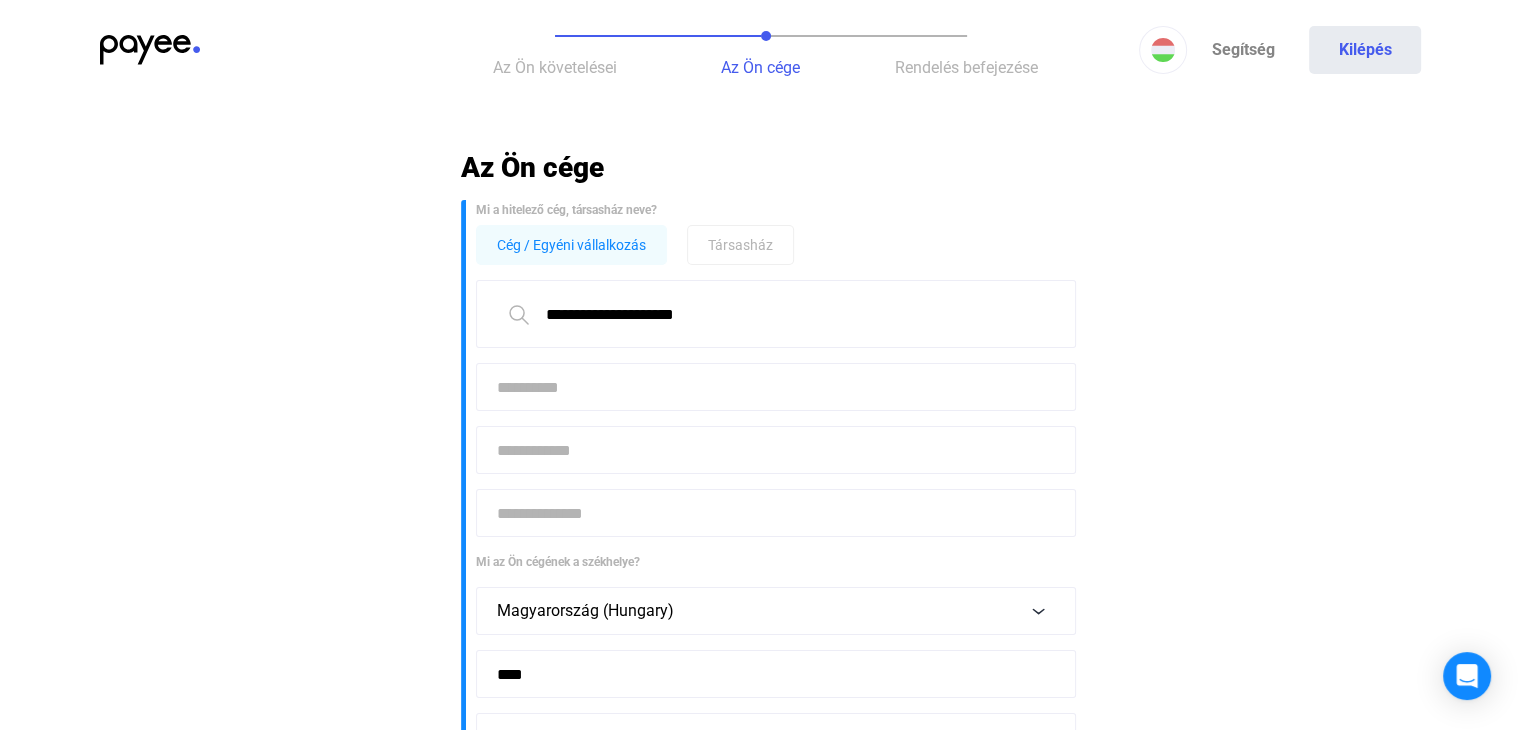 click 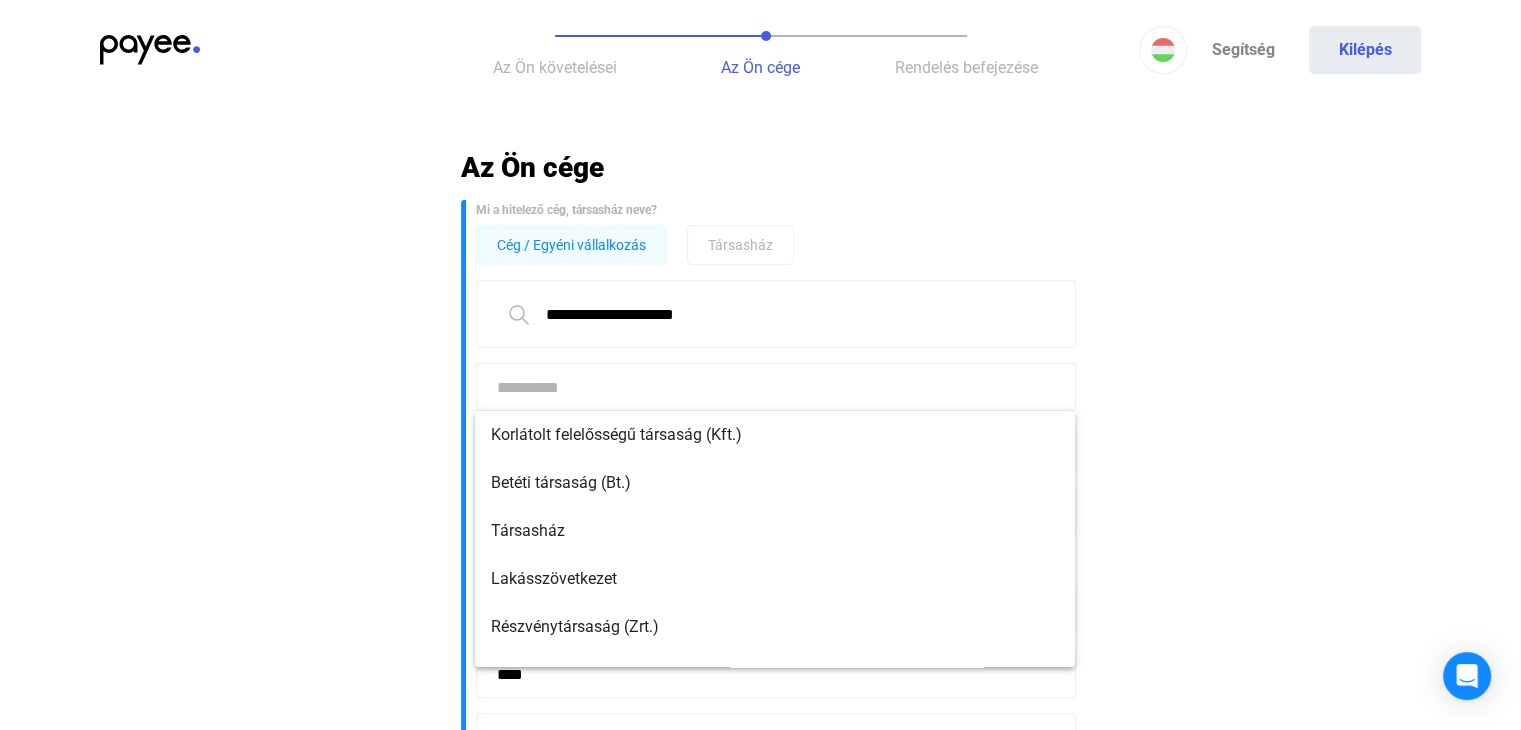 click on "**********" 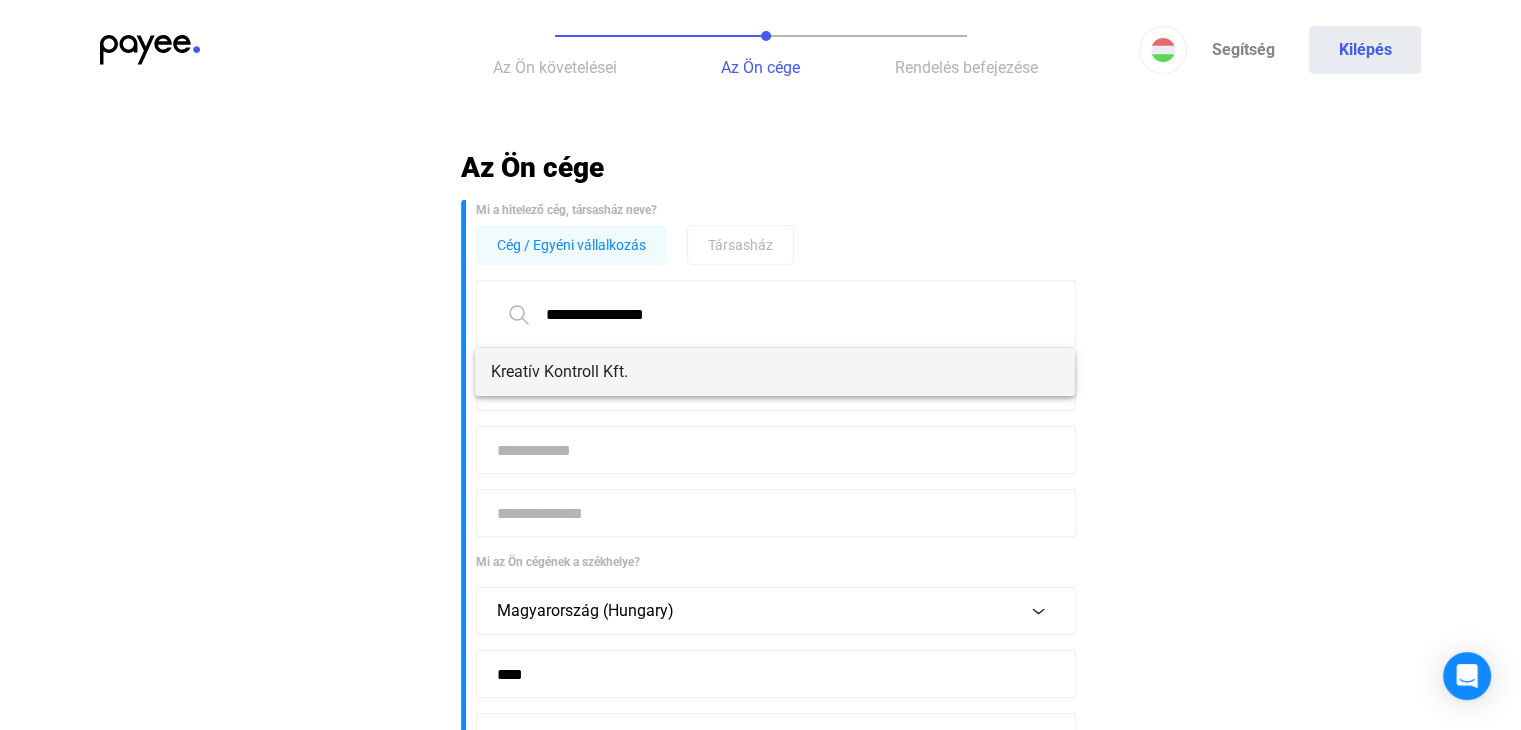 click on "Kreatív Kontroll Kft." at bounding box center [775, 372] 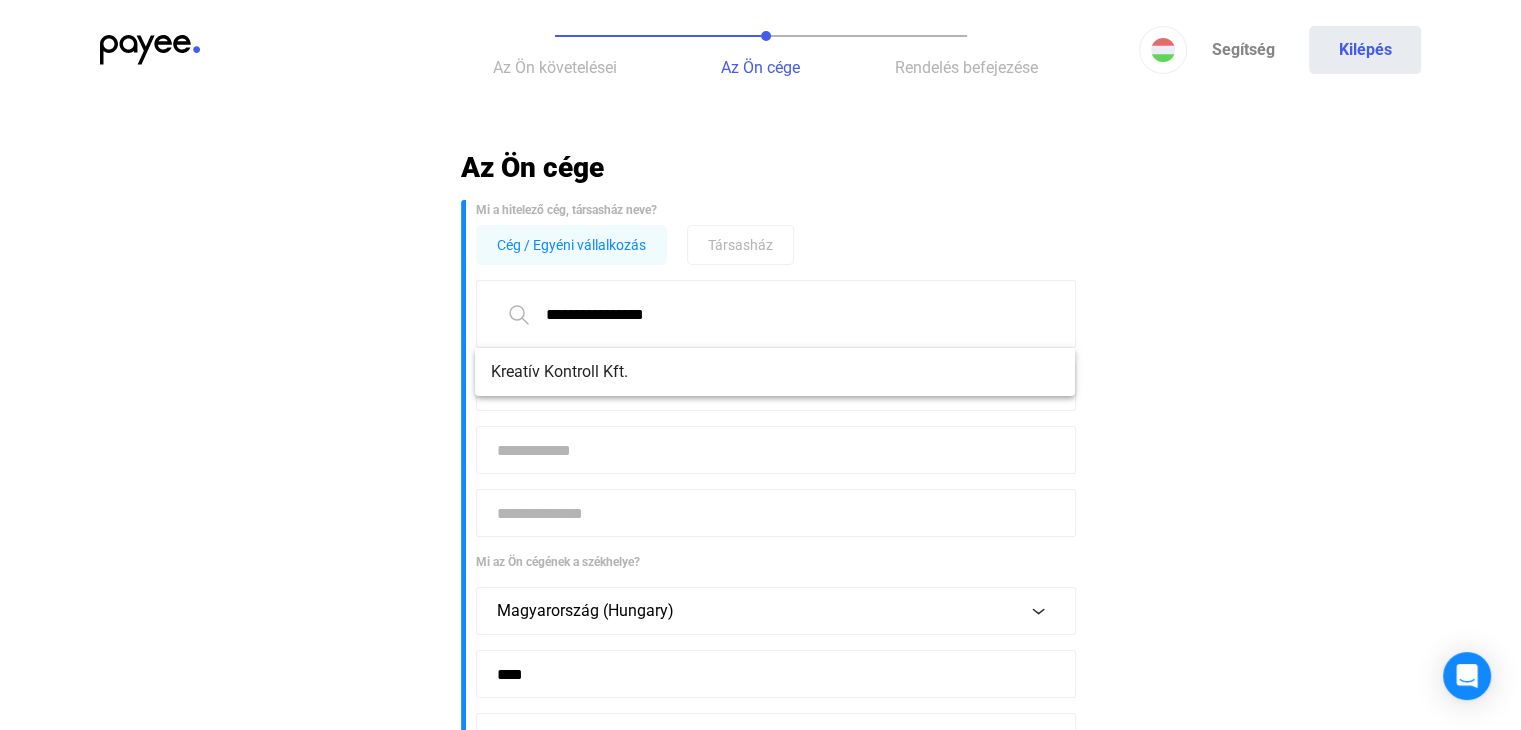 type on "**********" 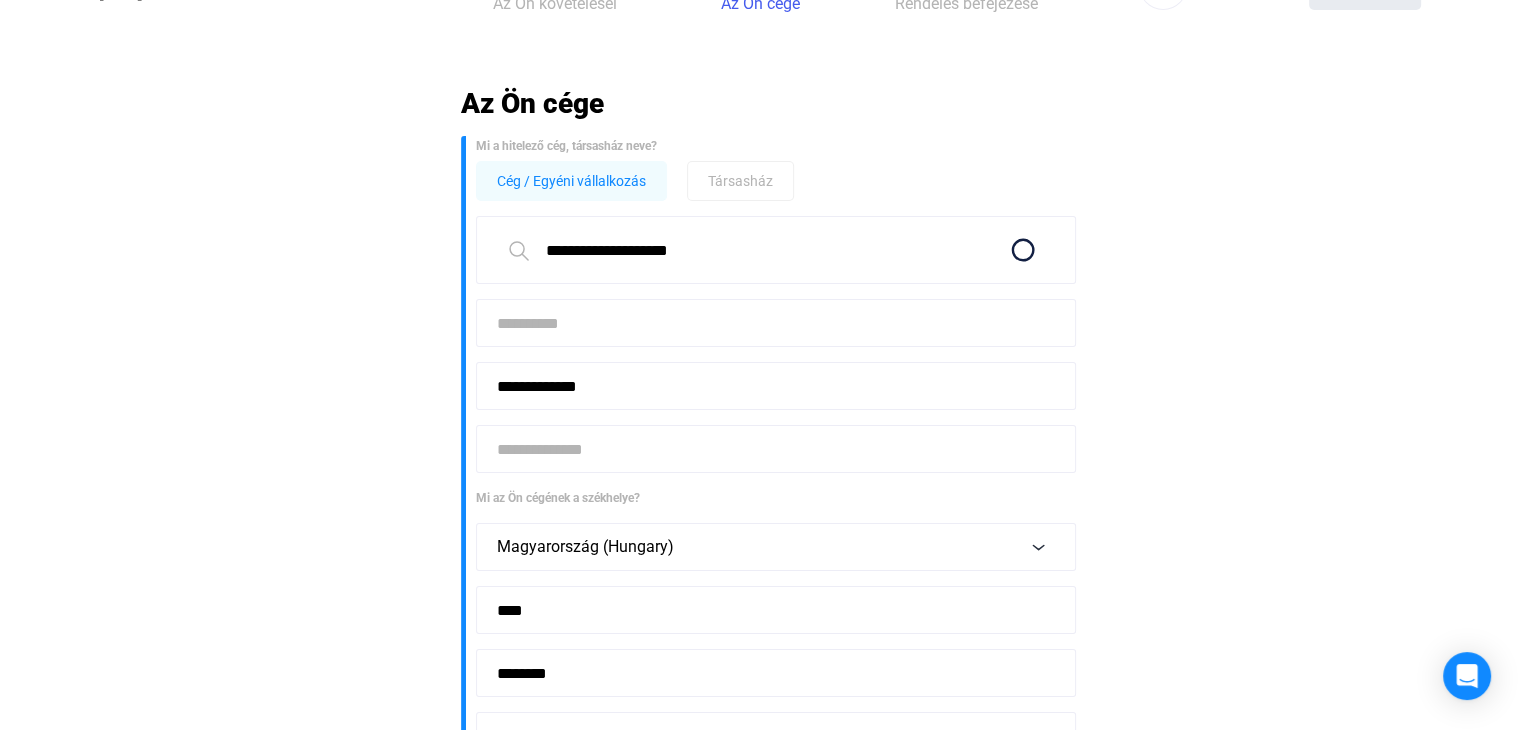 scroll, scrollTop: 100, scrollLeft: 0, axis: vertical 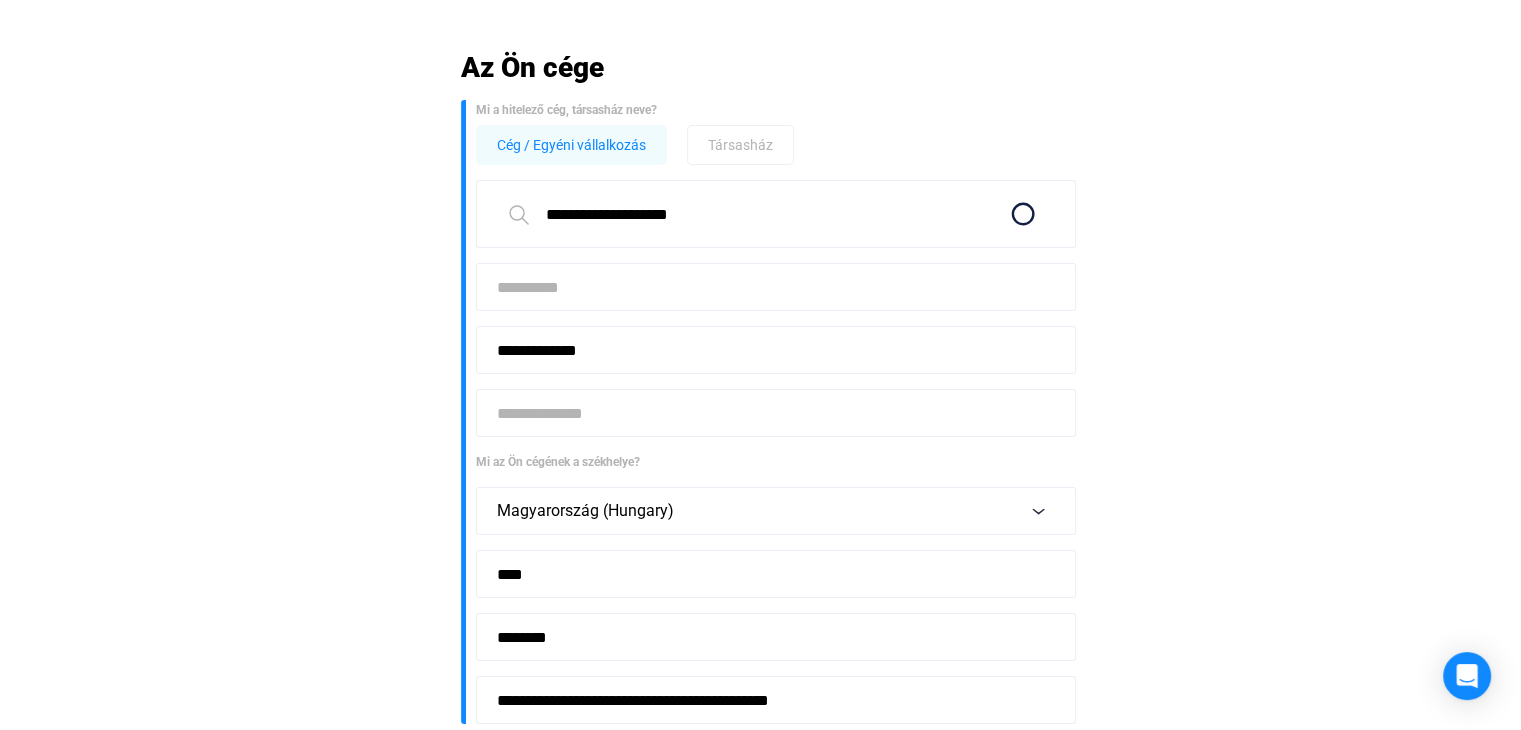type on "**********" 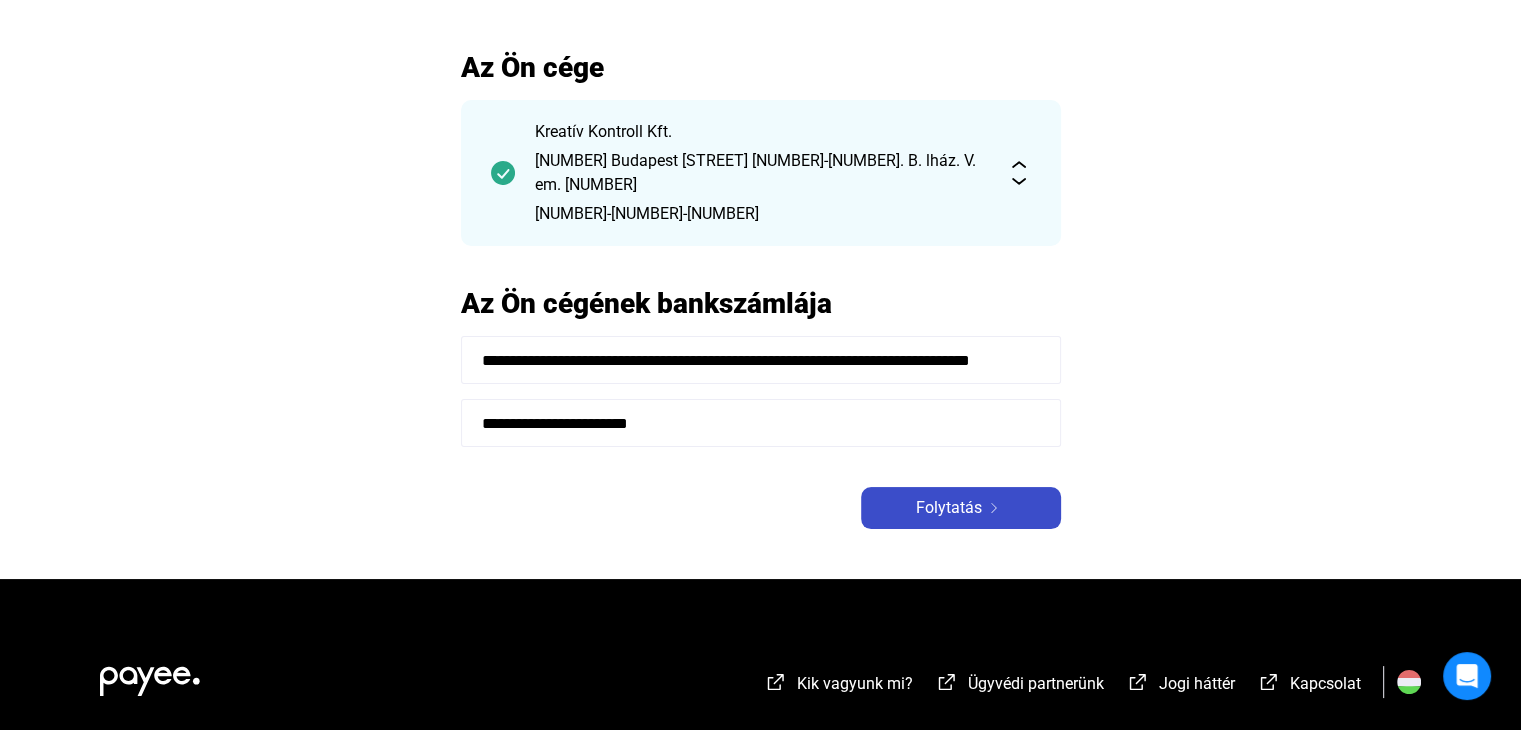 click on "Folytatás" 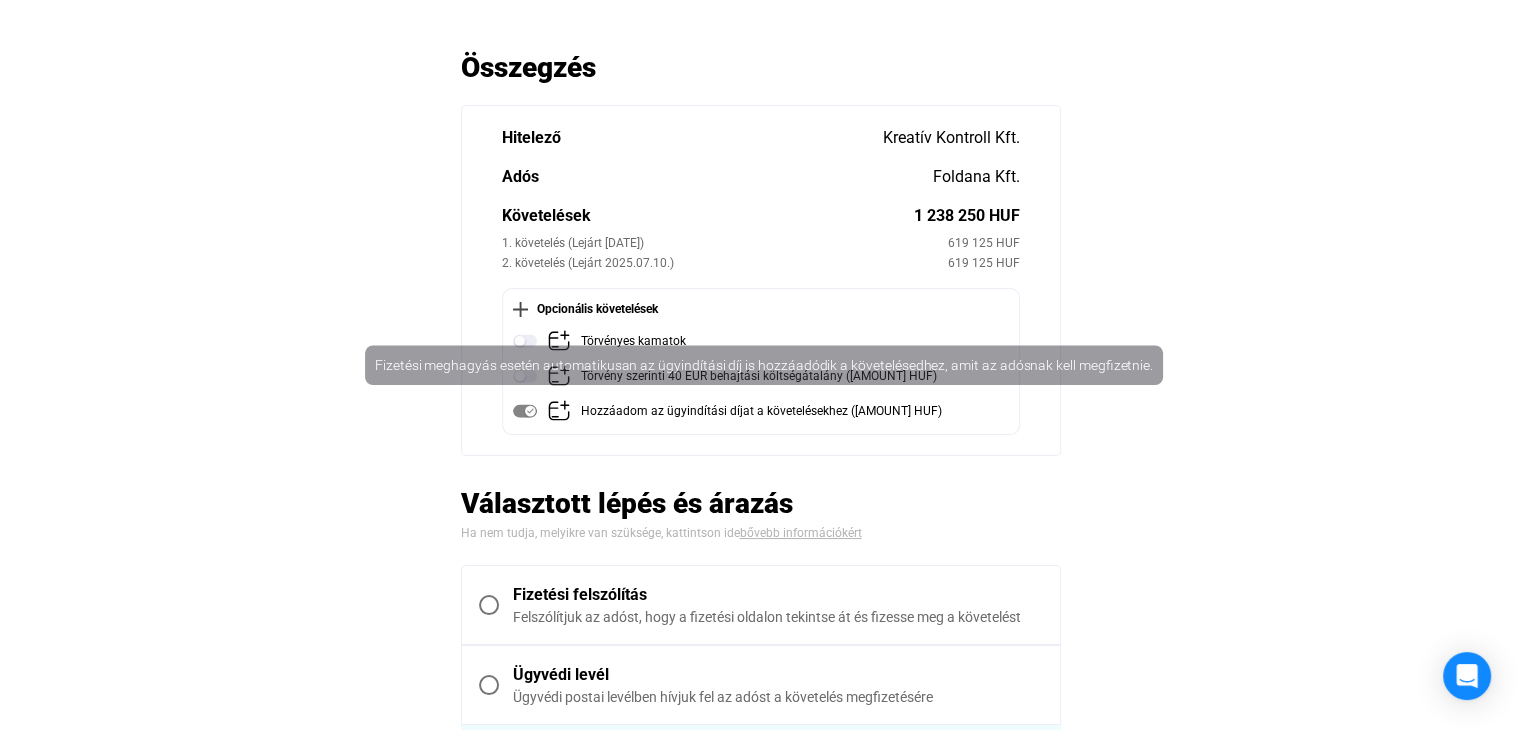 click 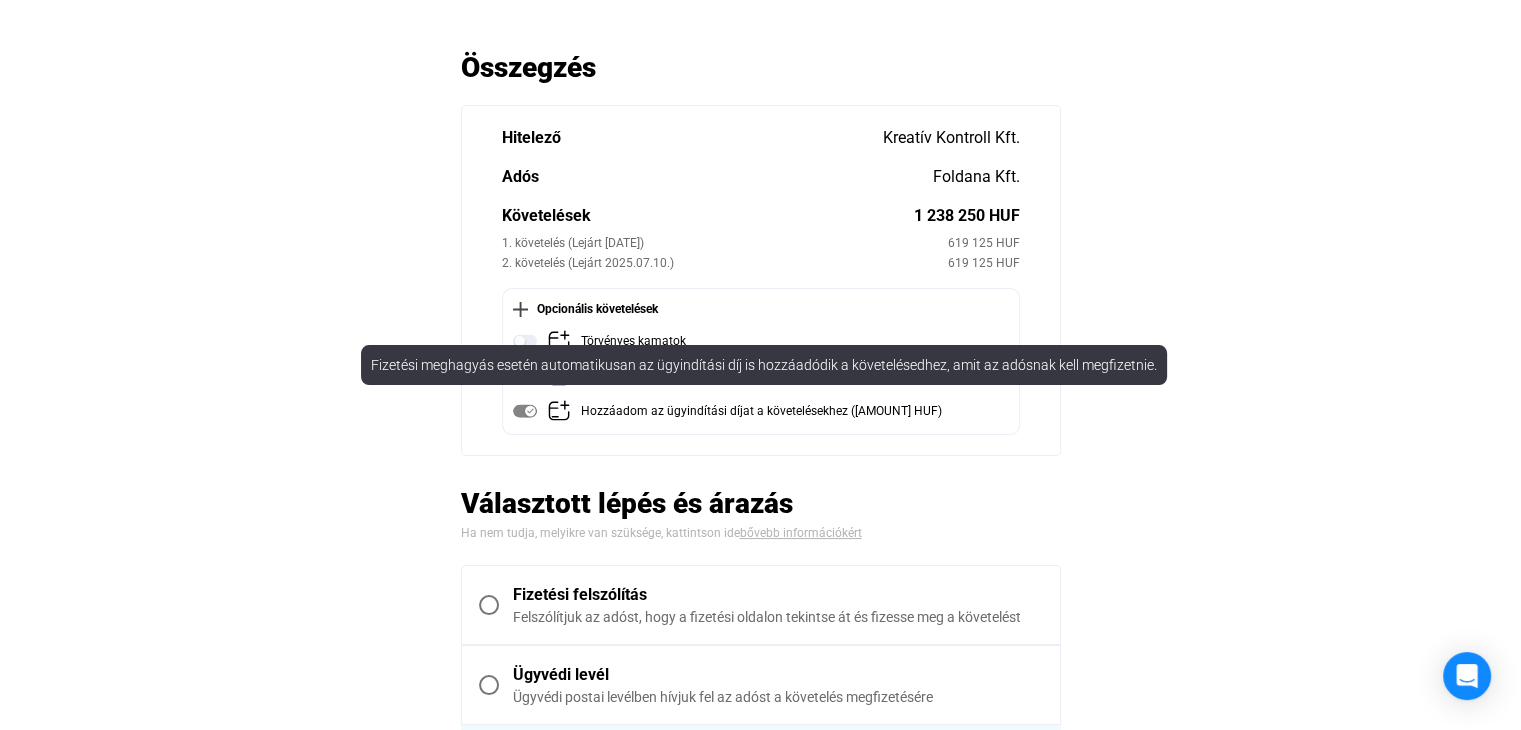 click on "Fizetési meghagyás esetén automatikusan az ügyindítási díj is hozzáadódik a követelésedhez, amit az adósnak kell megfizetnie." at bounding box center [764, 365] 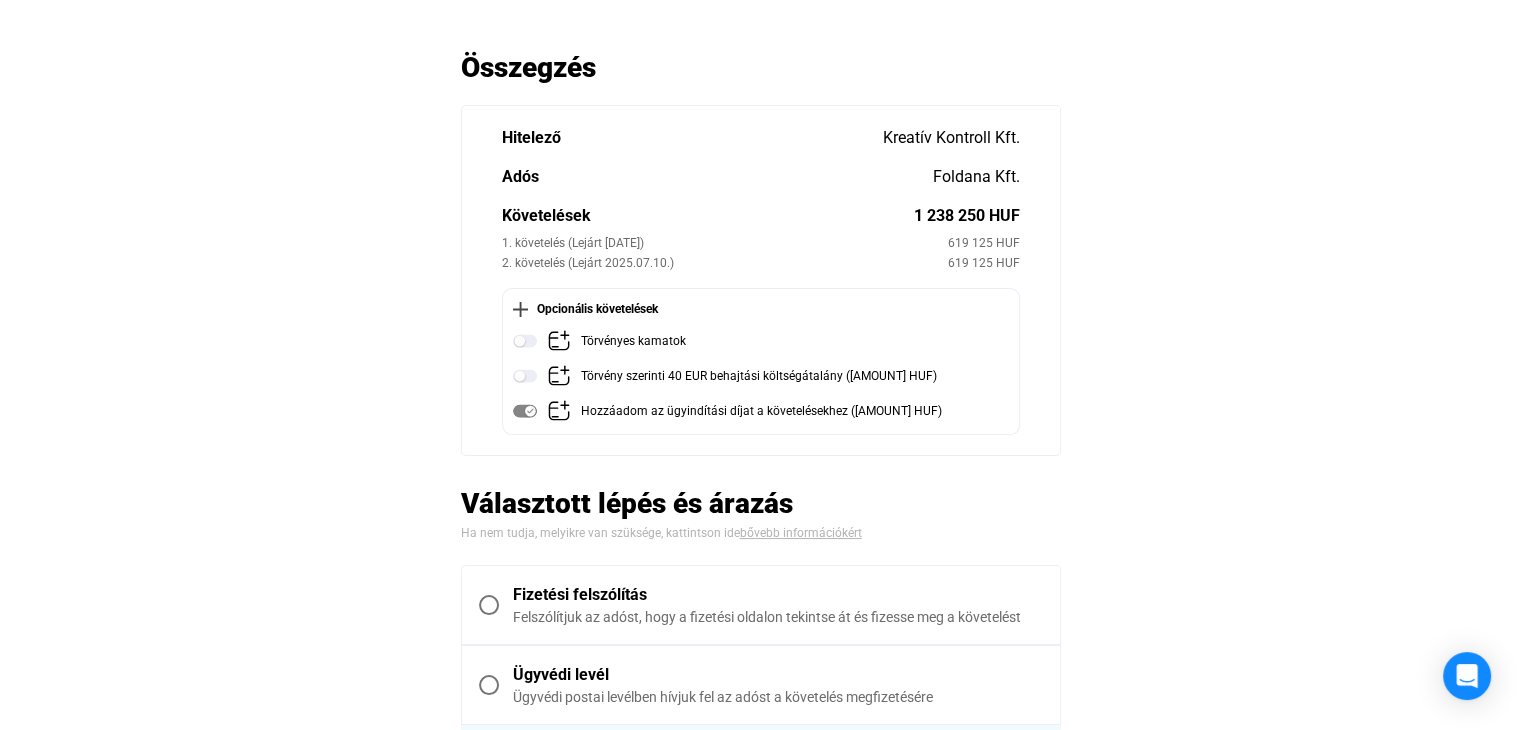 click on "Automatikusan mentve
Összegzés  Hitelező  Kreatív Kontroll Kft  Adós  Foldana Kft.  Követelések   1 238 250 HUF   1. követelés (Lejárt [DATE])   619 125 HUF   2. követelés (Lejárt [DATE])   619 125 HUF    Opcionális követelések   Törvényes kamatok   Törvény szerinti 40 EUR behajtási költségátalány ([AMOUNT] HUF)   Hozzáadom az ügyindítási díjat a követelésekhez ([AMOUNT] HUF)   Választott lépés és árazás
Ha nem tudja, melyikre van szüksége, kattintson ide   bővebb információkért     Fizetési felszólítás   Felszólítjuk az adóst, hogy a fizetési oldalon tekintse át és fizesse meg a követelést     Ügyvédi levél   Ügyvédi postai levélben hívjuk fel az adóst a követelés megfizetésére     Fizetési meghagyás és végrehajtás   Hivatalos eljárásban hívja fel a közjegyző az adóst a fizetésre   Ajánlott   Fizetendő ügyindítási díj   75 235 HUF   Ügyindítási díj  29 990 HUF + ÁFA   38 087 HUF" 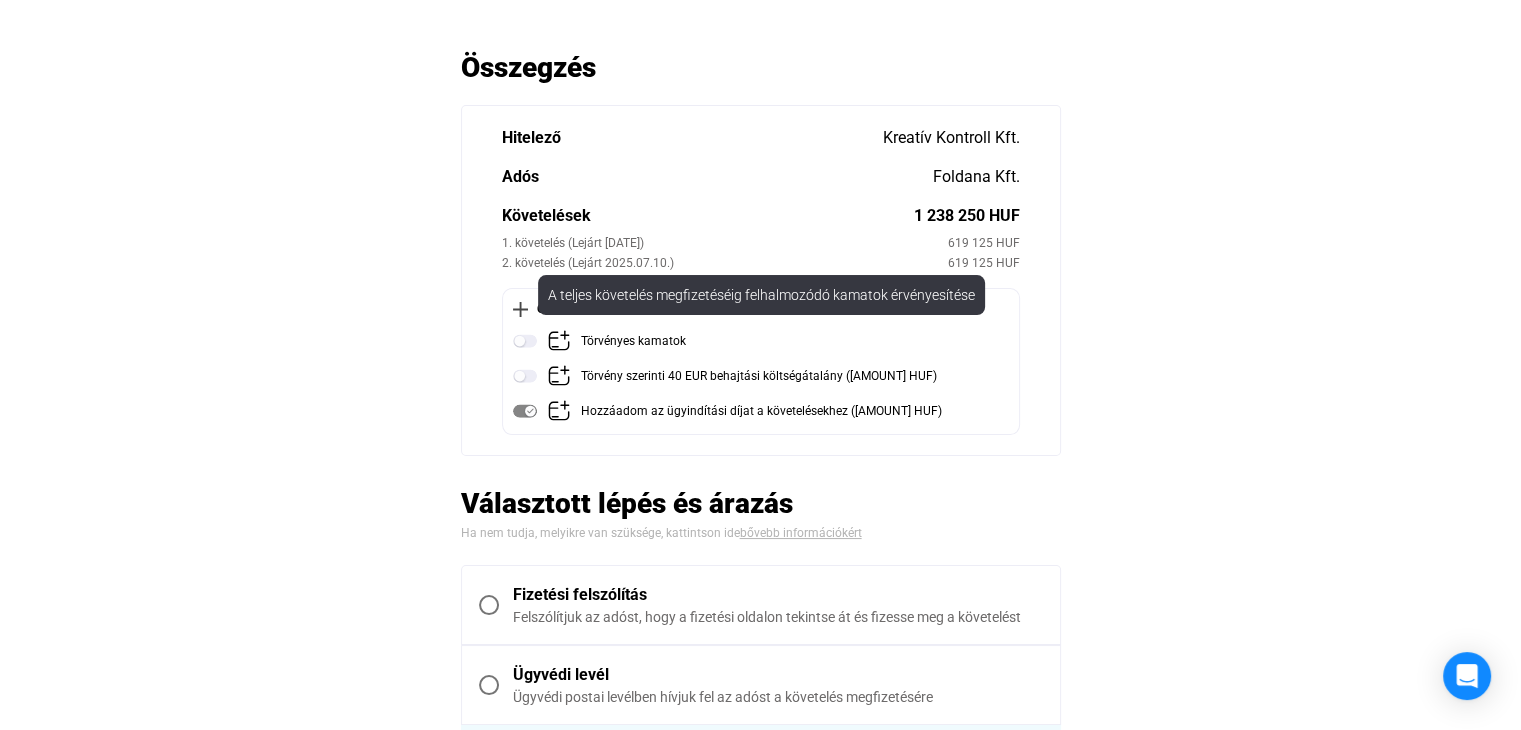 click 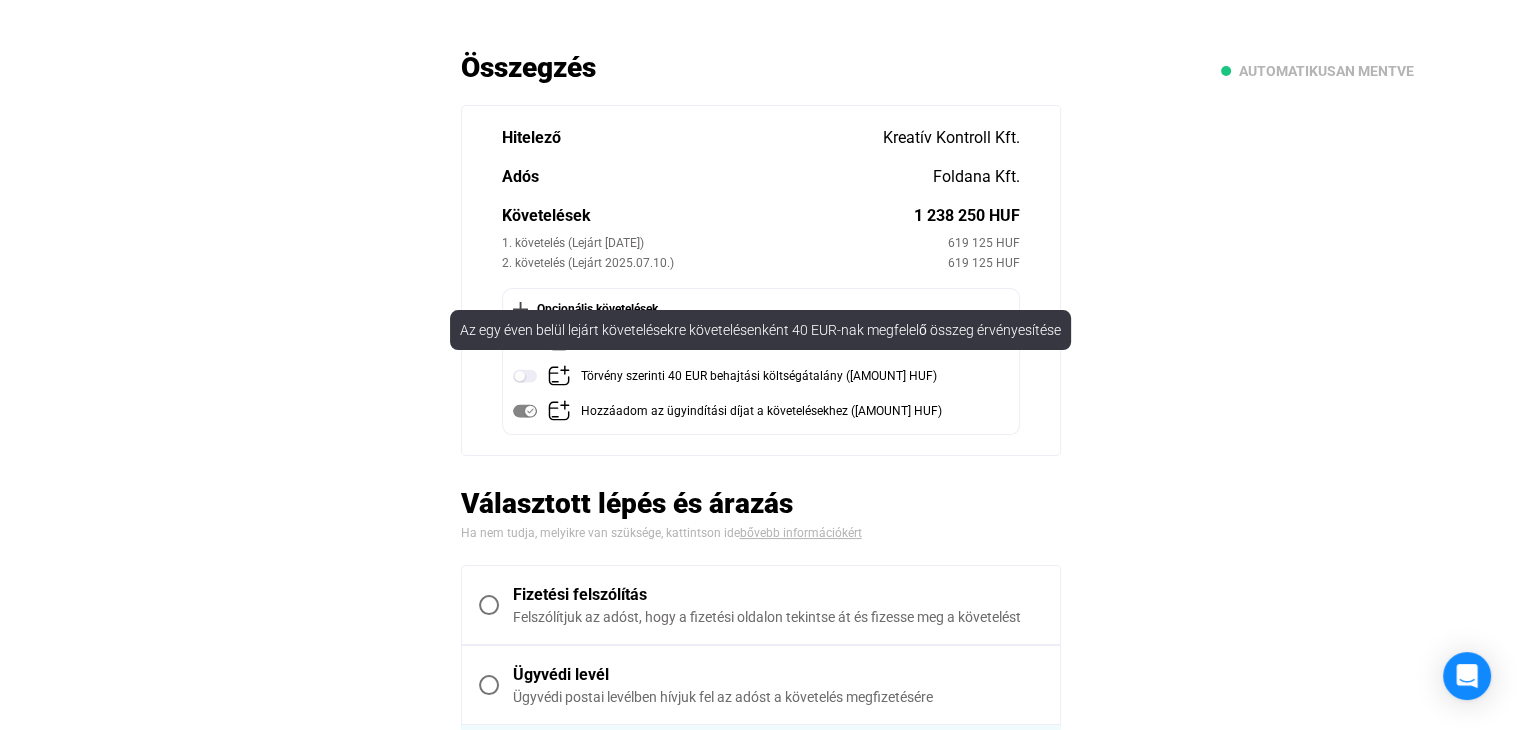 click 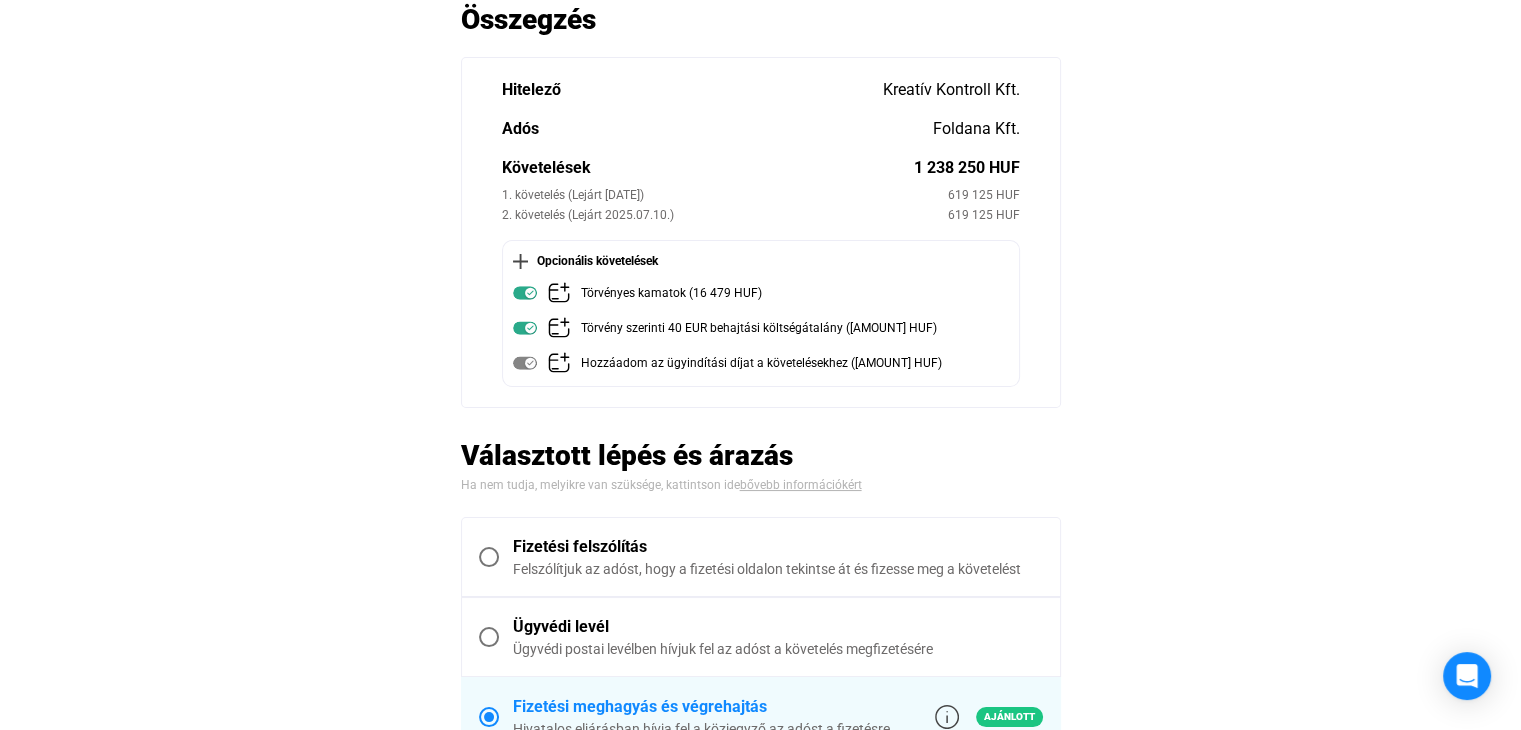 scroll, scrollTop: 100, scrollLeft: 0, axis: vertical 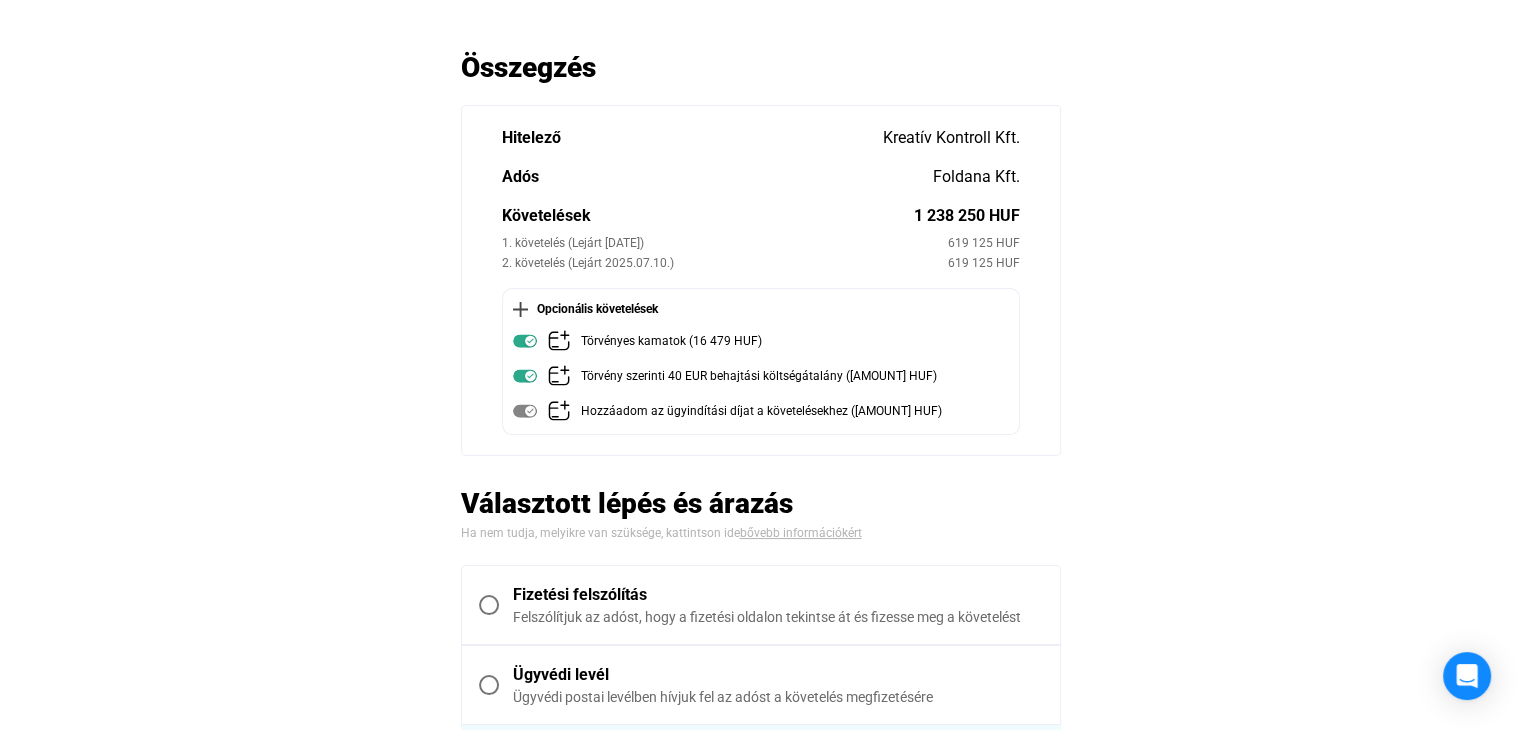 drag, startPoint x: 1038, startPoint y: 263, endPoint x: 483, endPoint y: 239, distance: 555.5187 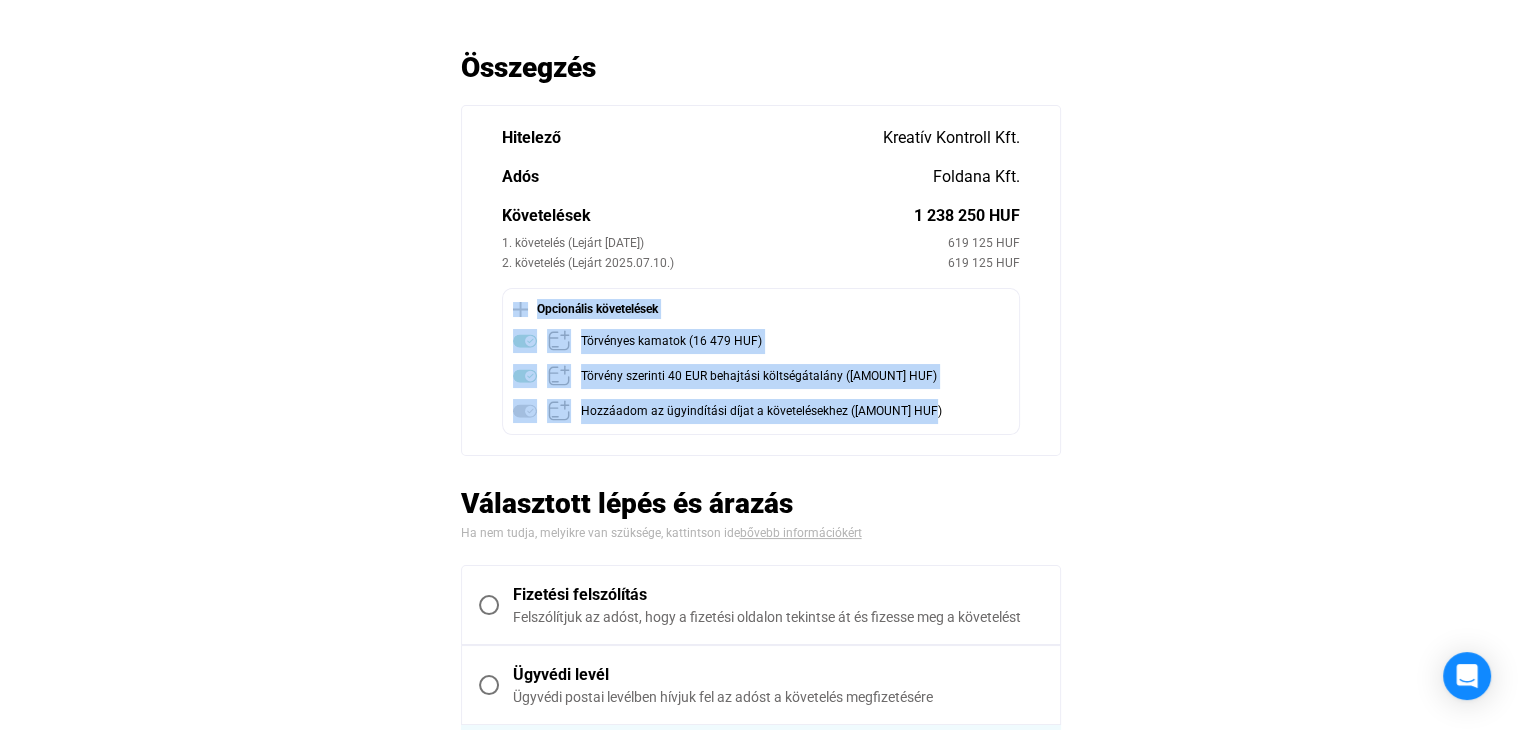 drag, startPoint x: 968, startPoint y: 417, endPoint x: 360, endPoint y: 303, distance: 618.59515 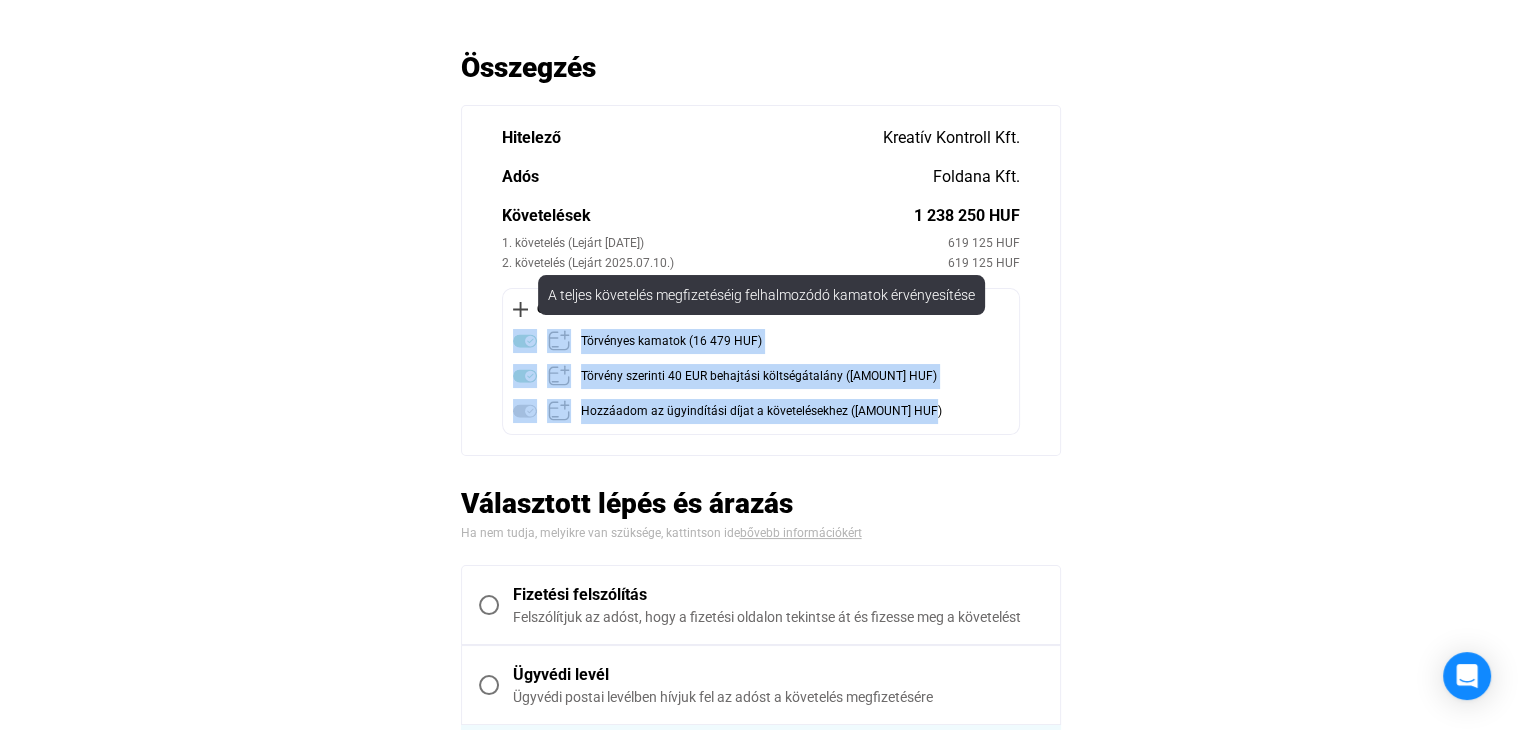 drag, startPoint x: 784, startPoint y: 377, endPoint x: 455, endPoint y: 317, distance: 334.42636 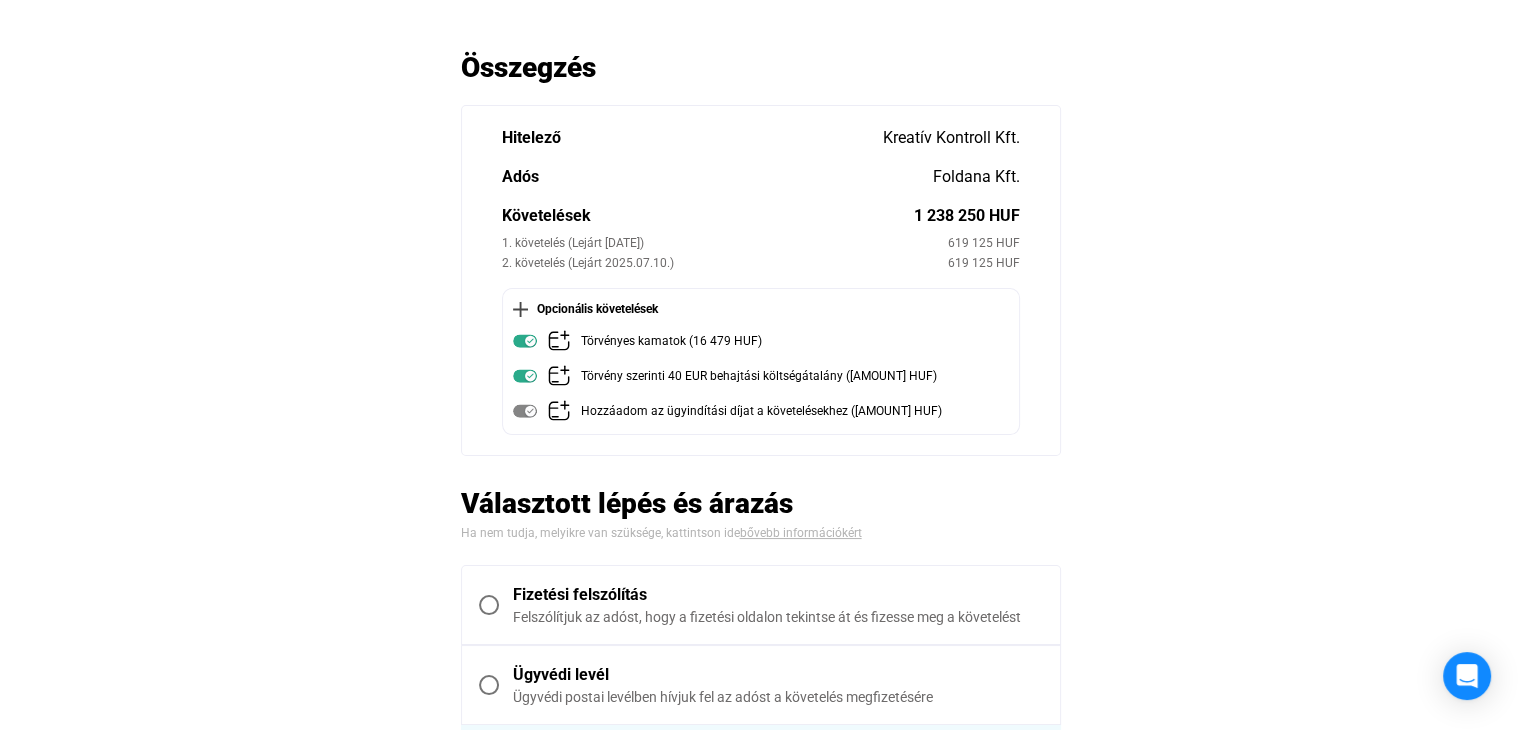 click on "Automatikusan mentve
Összegzés  Hitelező  Kreatív Kontroll Kft  Adós  Foldana Kft.  Követelések   1 238 250 HUF   1. követelés (Lejárt [DATE])   619 125 HUF   2. követelés (Lejárt [DATE])   619 125 HUF    Opcionális követelések   Törvényes kamatok ([AMOUNT] HUF)   Törvény szerinti 40 EUR behajtási költségátalány ([AMOUNT] HUF)   Hozzáadom az ügyindítási díjat a követelésekhez ([AMOUNT] HUF)   Választott lépés és árazás
Ha nem tudja, melyikre van szüksége, kattintson ide   bővebb információkért     Fizetési felszólítás   Felszólítjuk az adóst, hogy a fizetési oldalon tekintse át és fizesse meg a követelést     Ügyvédi levél   Ügyvédi postai levélben hívjuk fel az adóst a követelés megfizetésére     Fizetési meghagyás és végrehajtás   Hivatalos eljárásban hívja fel a közjegyző az adóst a fizetésre   Ajánlott   Fizetendő ügyindítási díj   75 235 HUF   Ügyindítási díj  29 990 HUF + ÁFA   38 087 HUF" 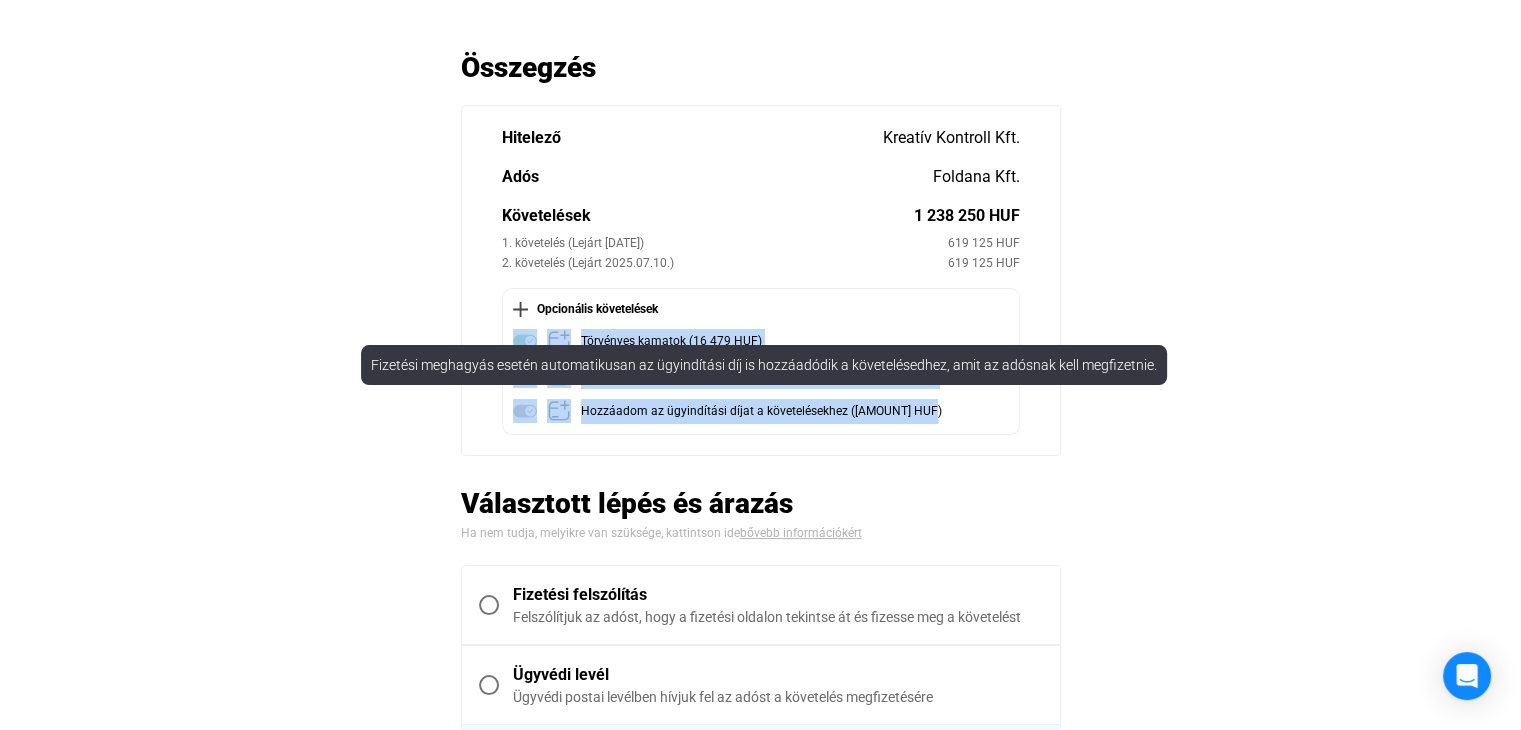 drag, startPoint x: 489, startPoint y: 341, endPoint x: 928, endPoint y: 403, distance: 443.3565 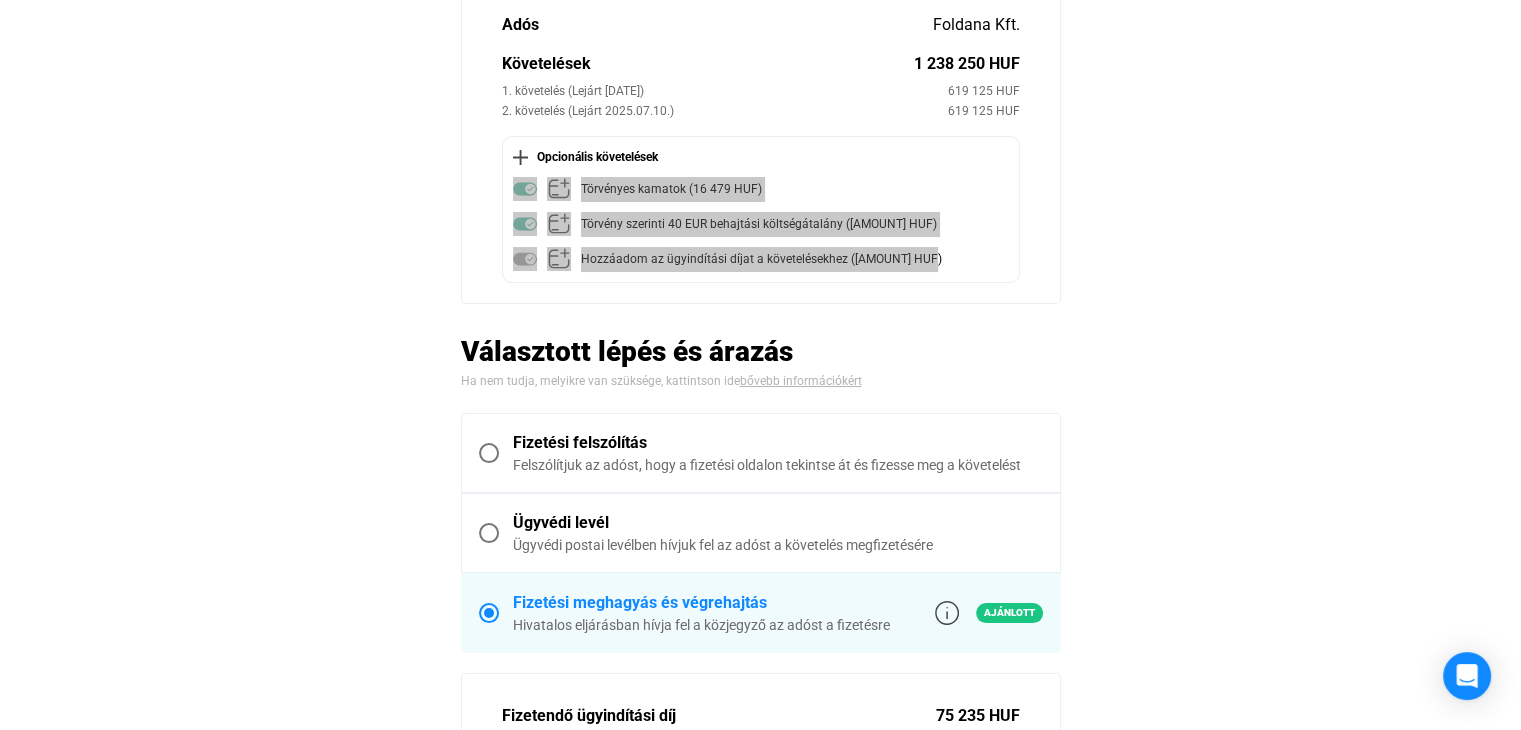 scroll, scrollTop: 400, scrollLeft: 0, axis: vertical 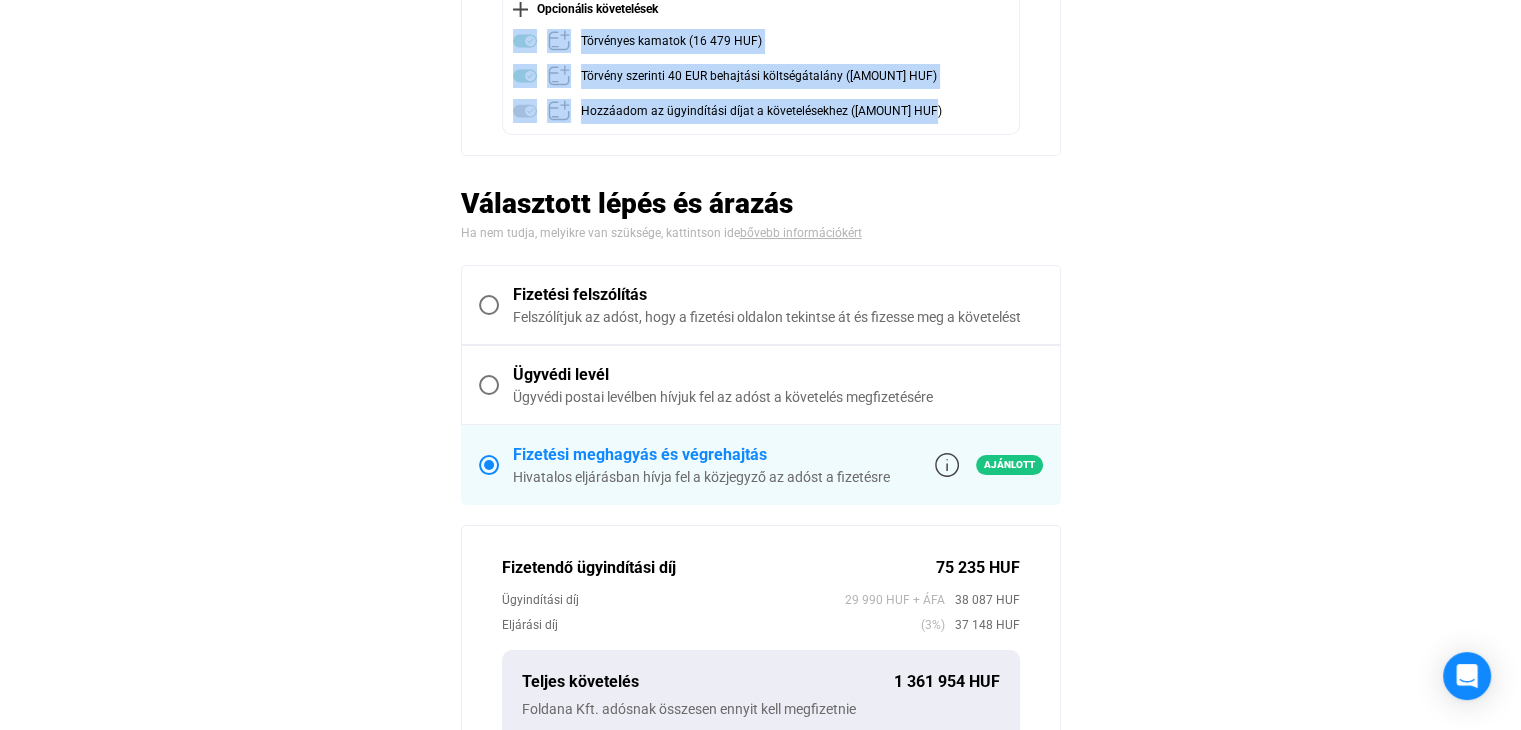 click on "Ügyvédi levél" at bounding box center (778, 375) 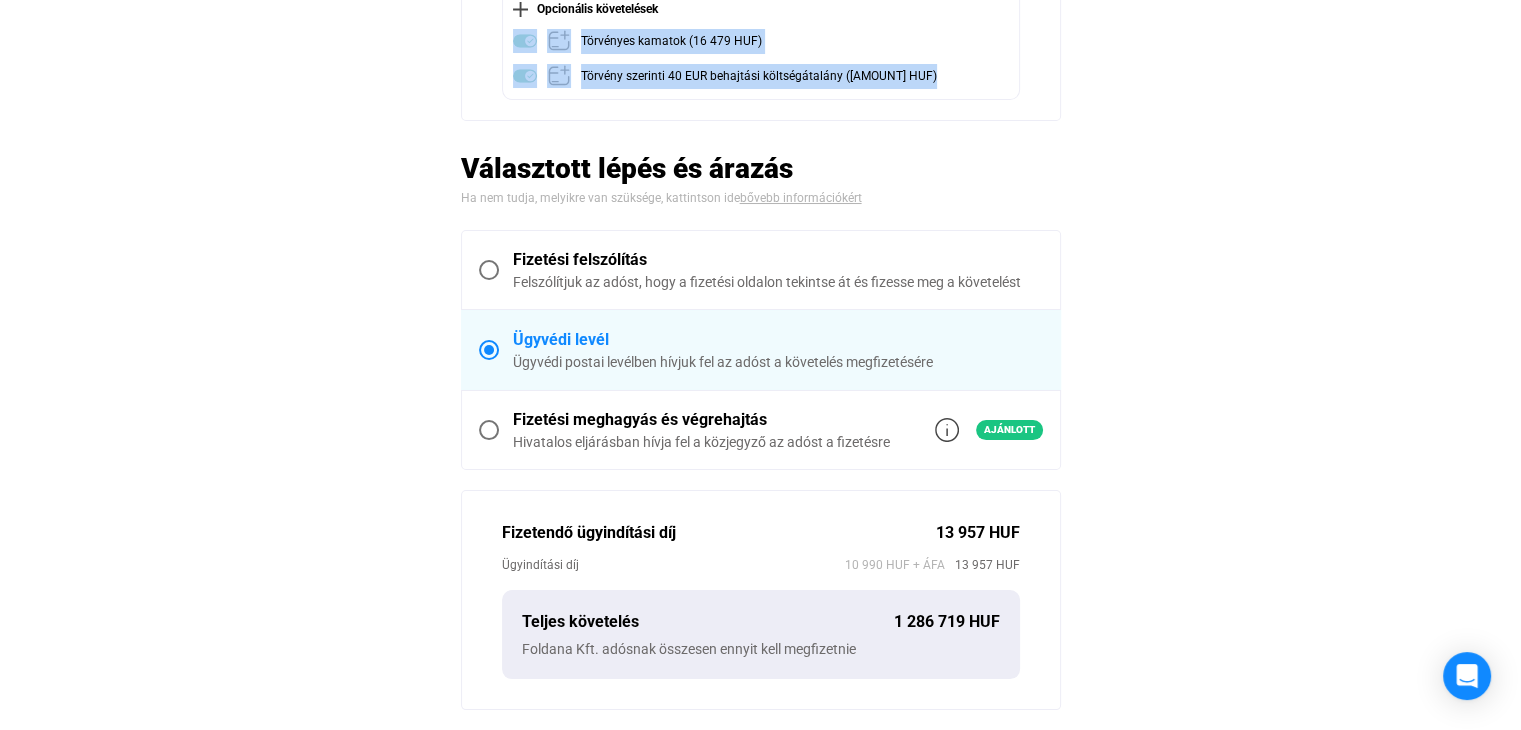 click on "Fizetési felszólítás" at bounding box center [778, 260] 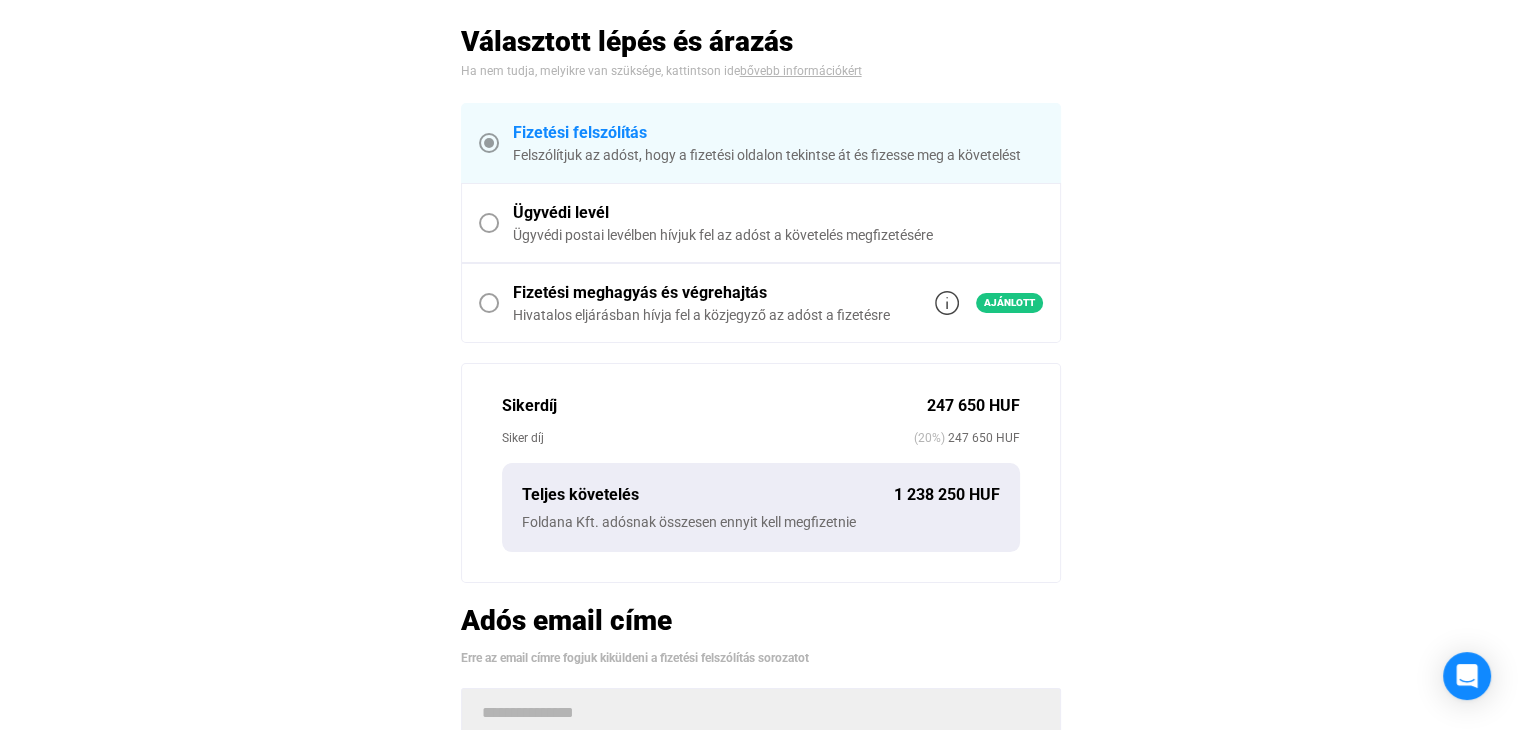 scroll, scrollTop: 464, scrollLeft: 0, axis: vertical 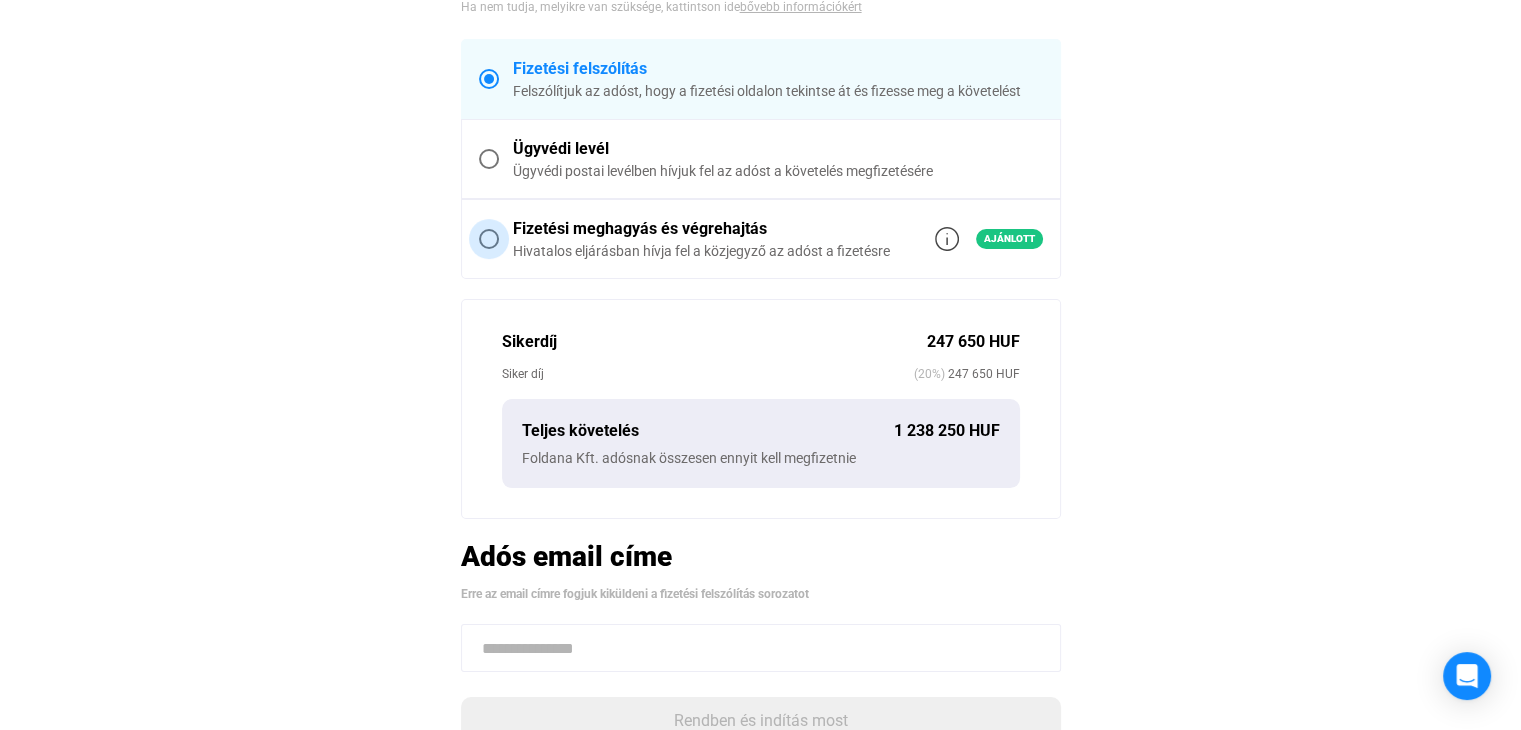 click on "Hivatalos eljárásban hívja fel a közjegyző az adóst a fizetésre" at bounding box center (701, 251) 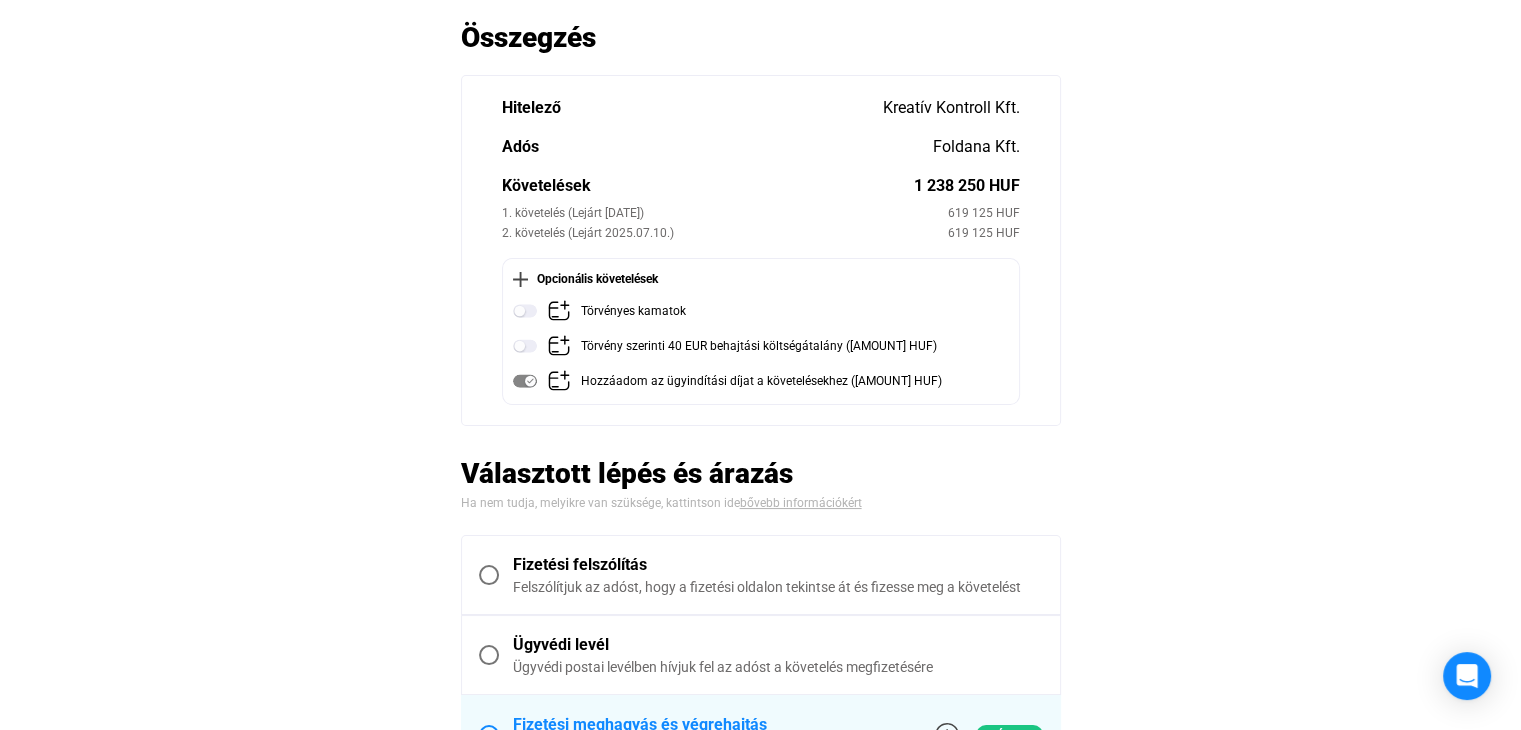 scroll, scrollTop: 0, scrollLeft: 0, axis: both 